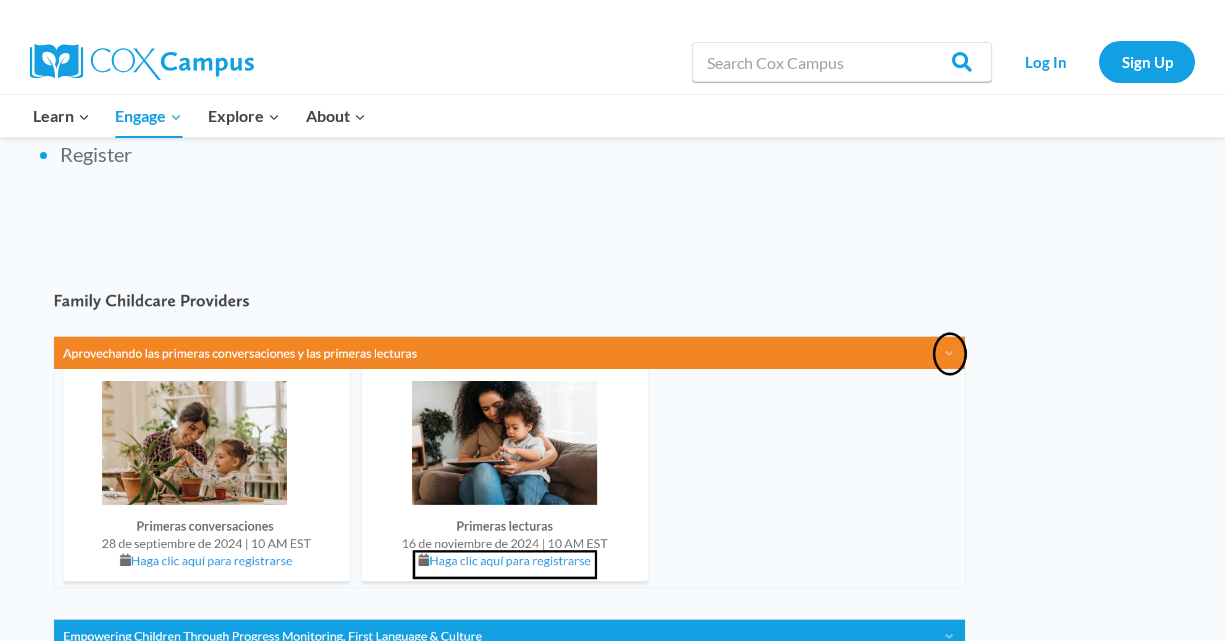 scroll, scrollTop: 2311, scrollLeft: 0, axis: vertical 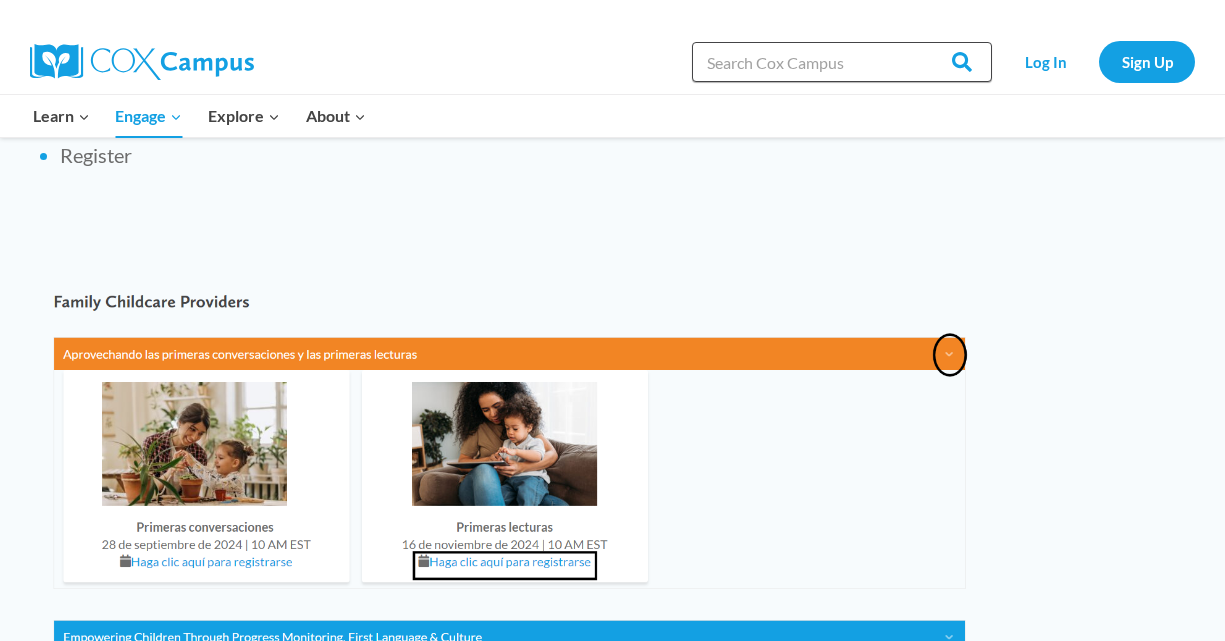 click on "Search in https://coxcampus.org/" at bounding box center (842, 62) 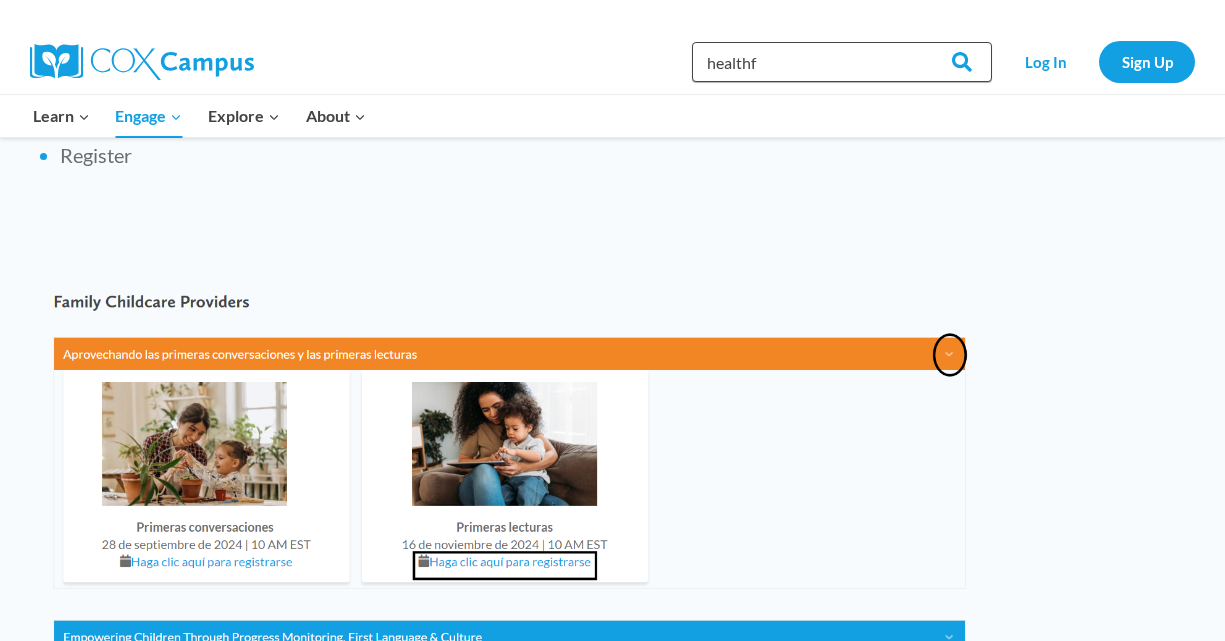 click on "healthf" at bounding box center [842, 62] 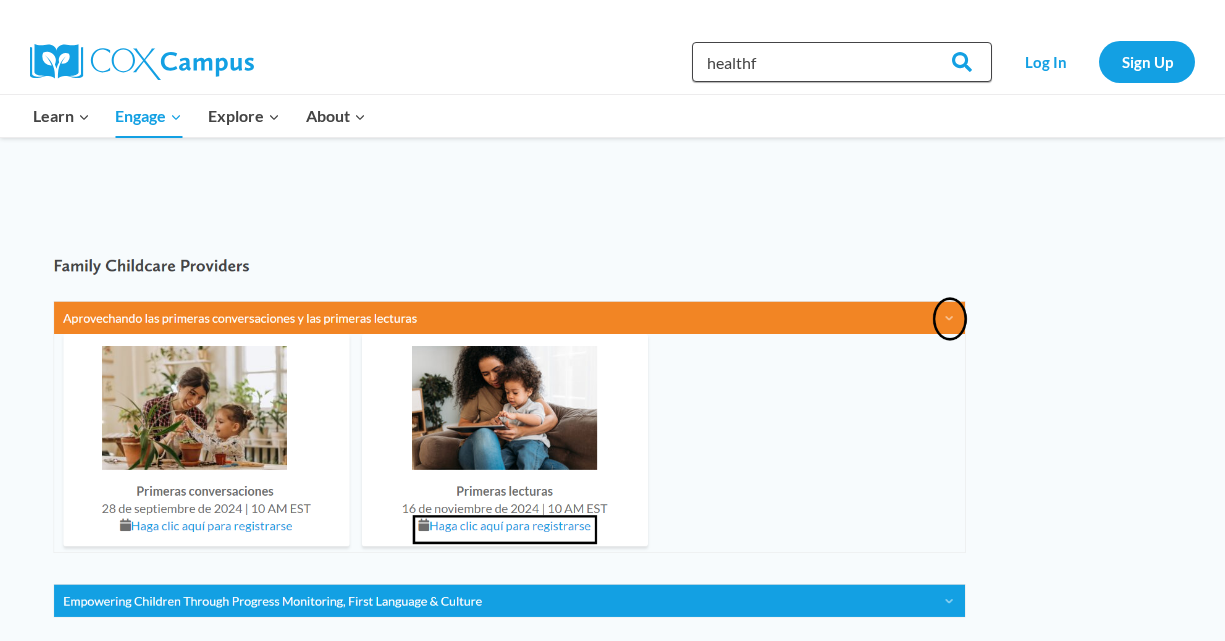 scroll, scrollTop: 2350, scrollLeft: 0, axis: vertical 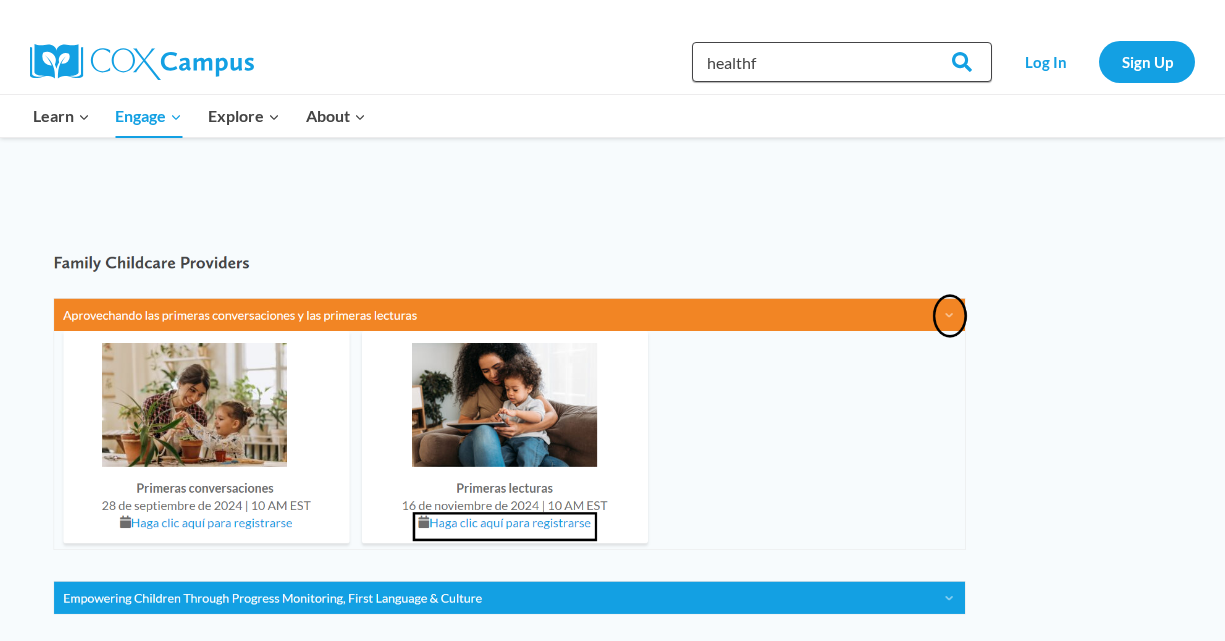 click on "healthf" at bounding box center (842, 62) 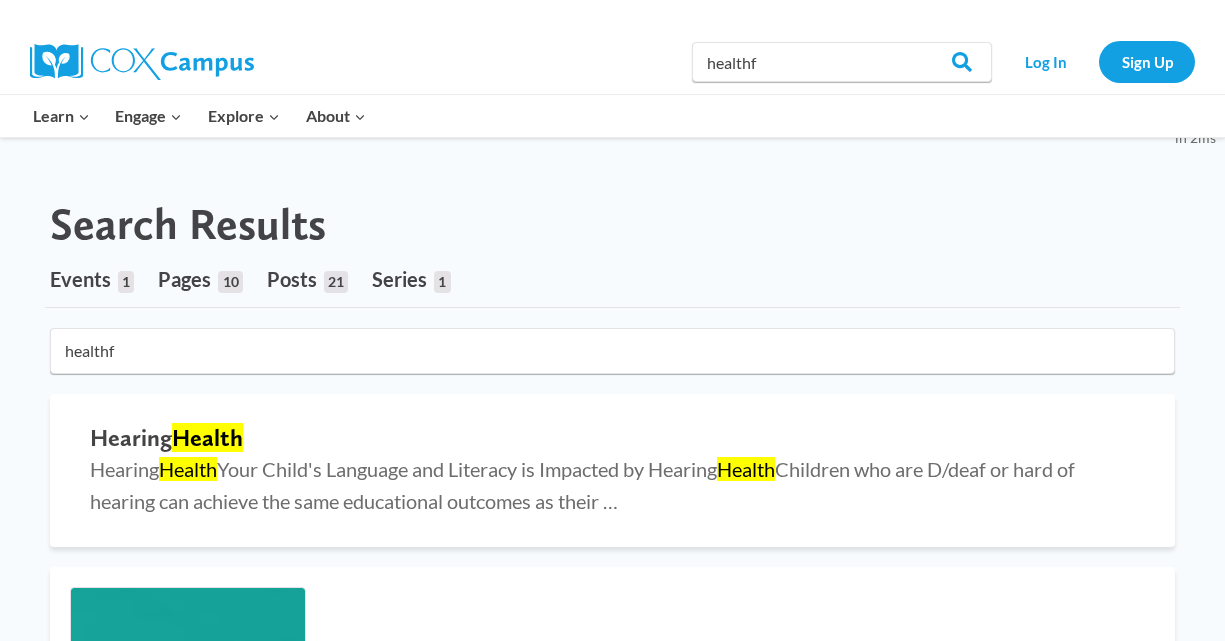 scroll, scrollTop: 0, scrollLeft: 0, axis: both 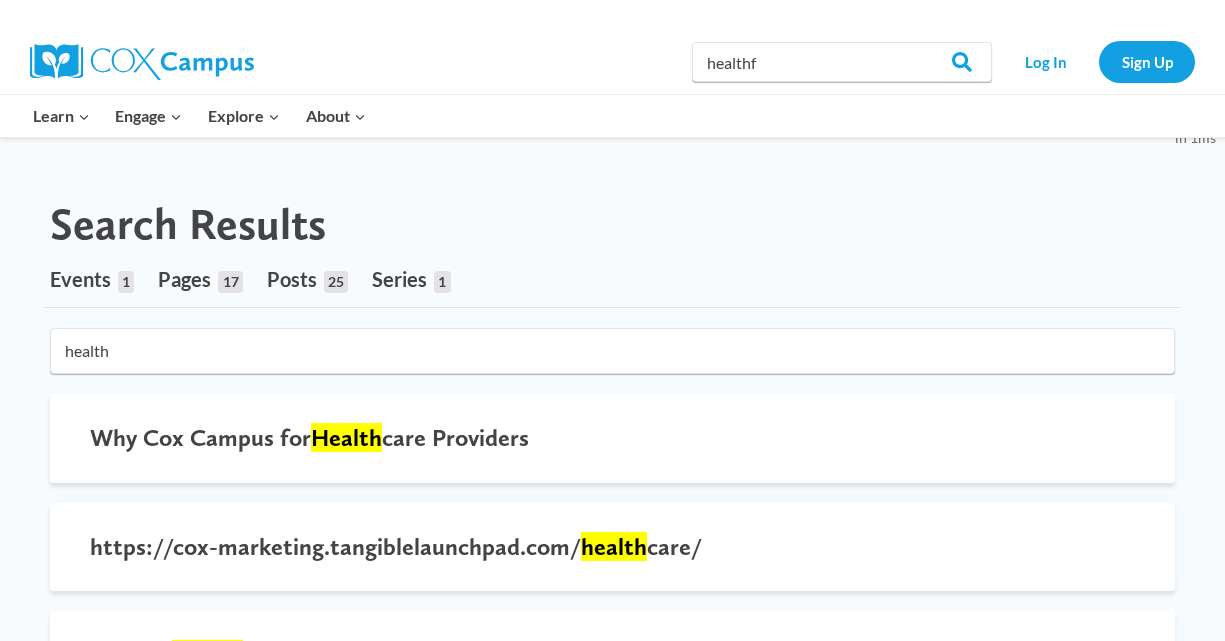 type on "health" 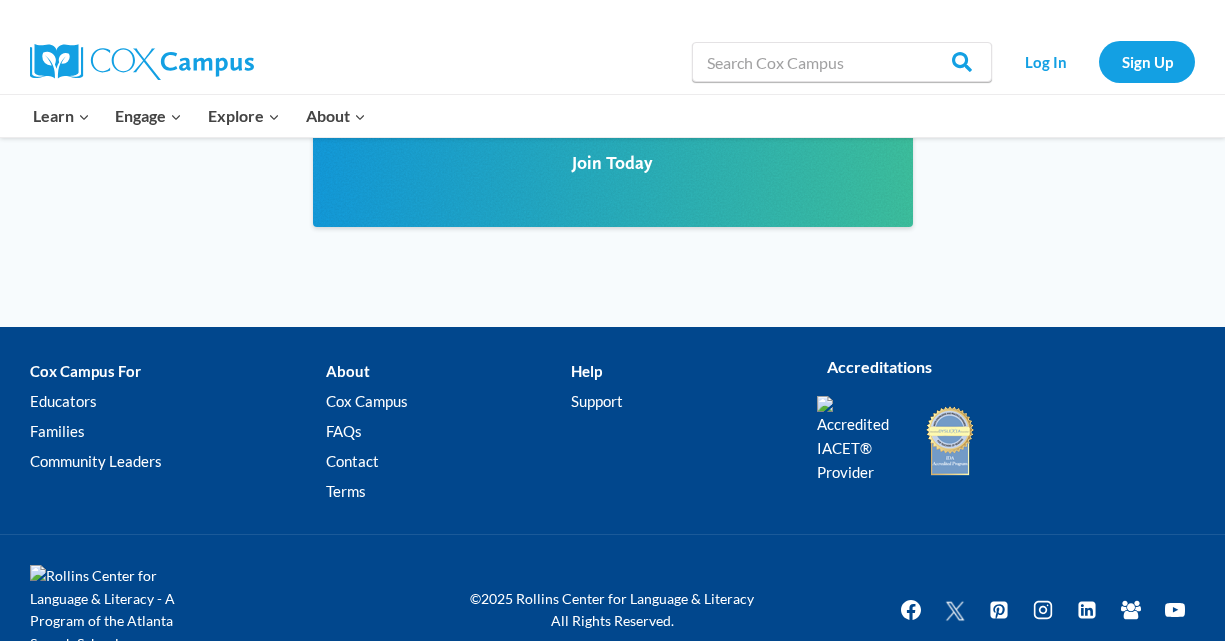 scroll, scrollTop: 2722, scrollLeft: 0, axis: vertical 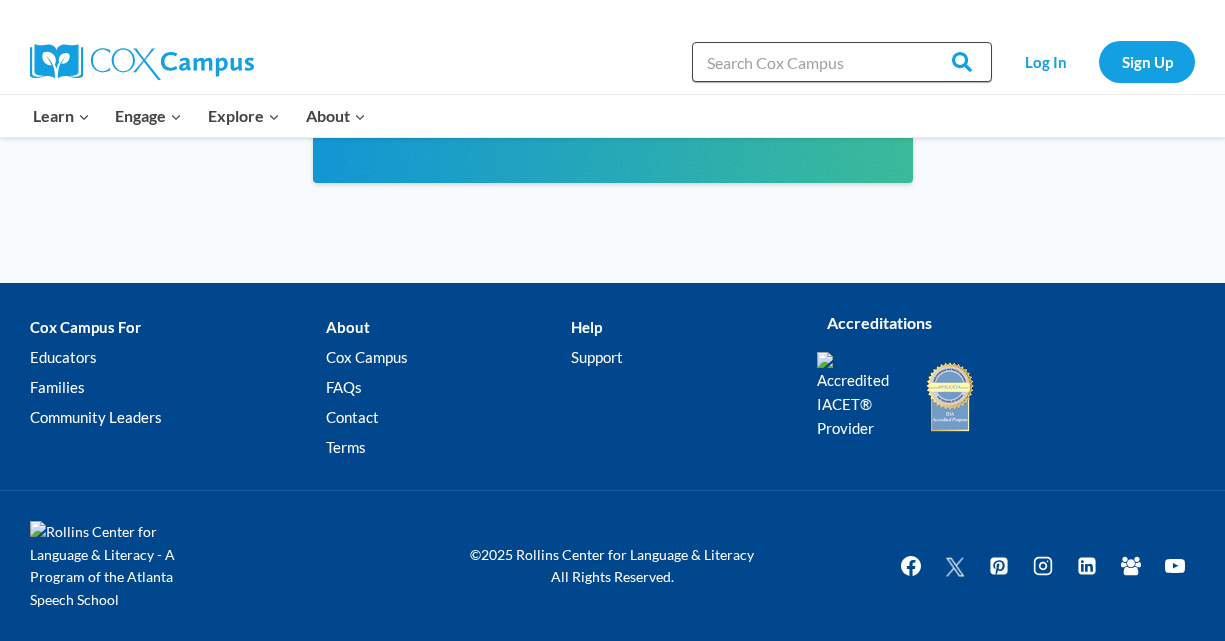 click on "Search in https://coxcampus.org/" at bounding box center [842, 62] 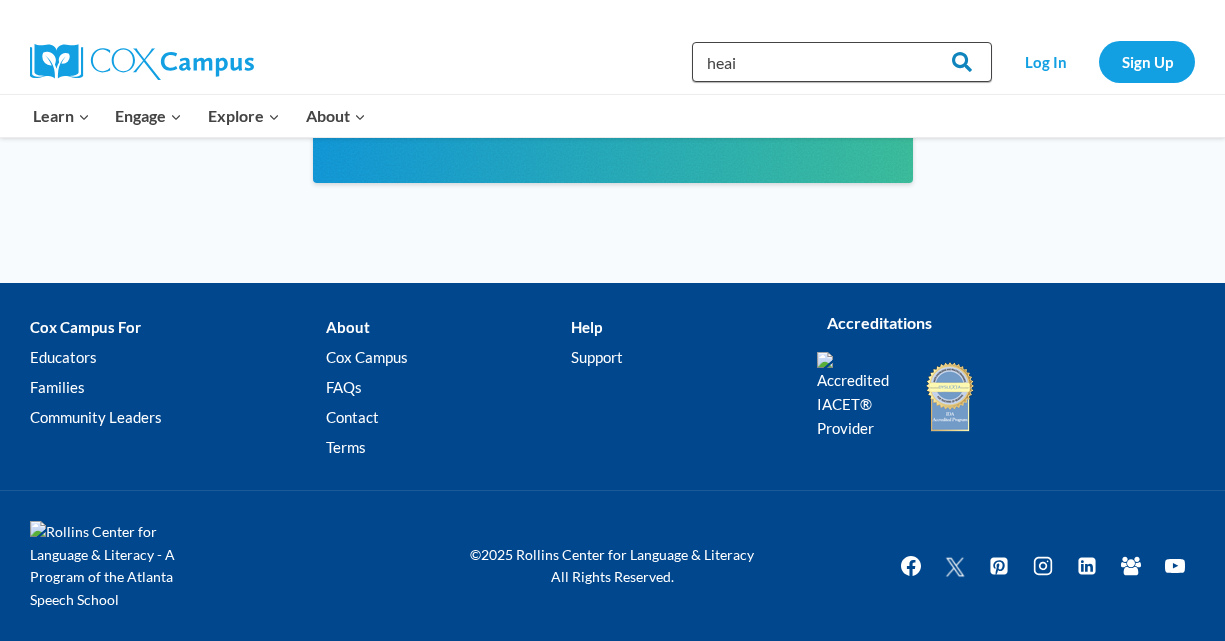 type on "heai" 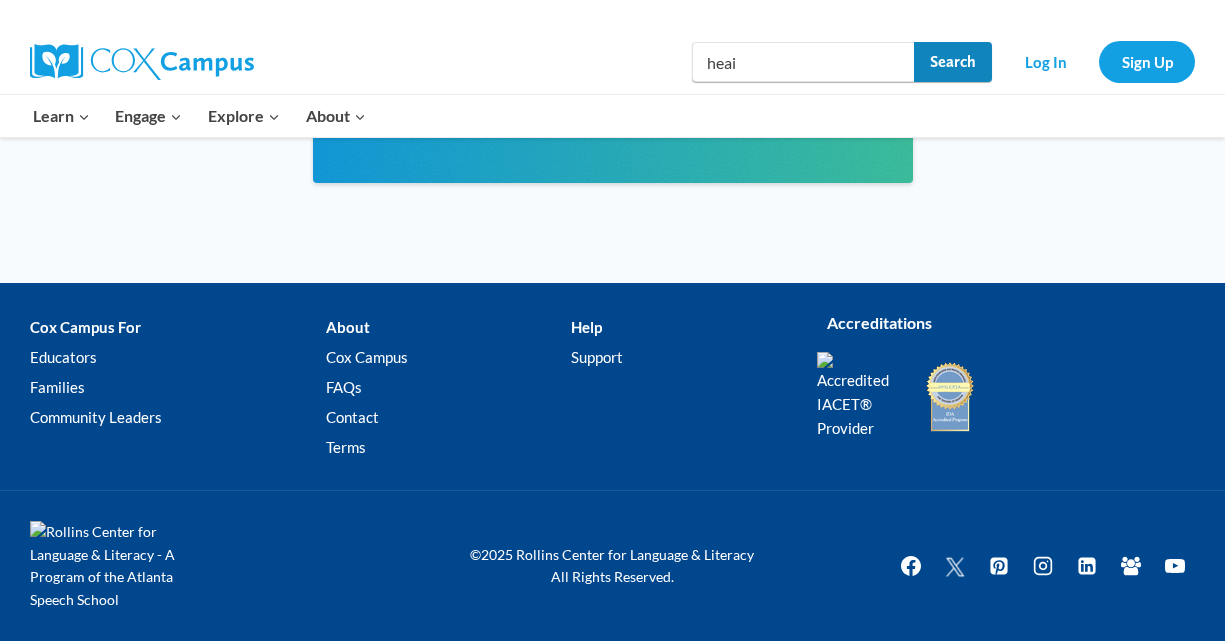 click on "Search" at bounding box center (953, 62) 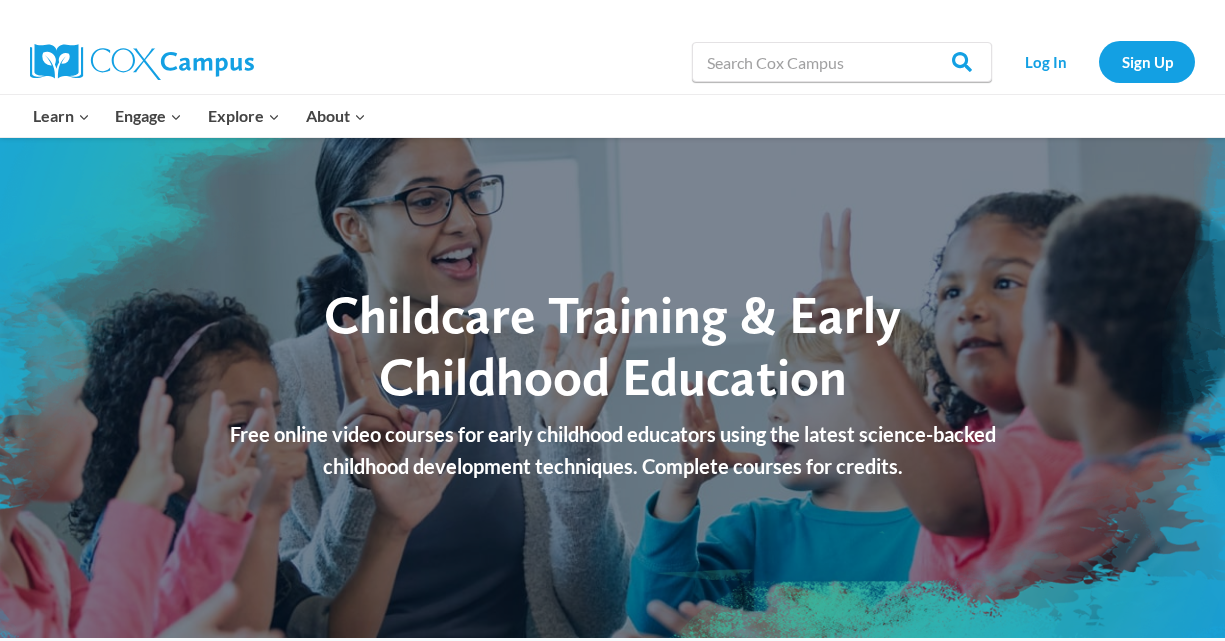 scroll, scrollTop: 4, scrollLeft: 0, axis: vertical 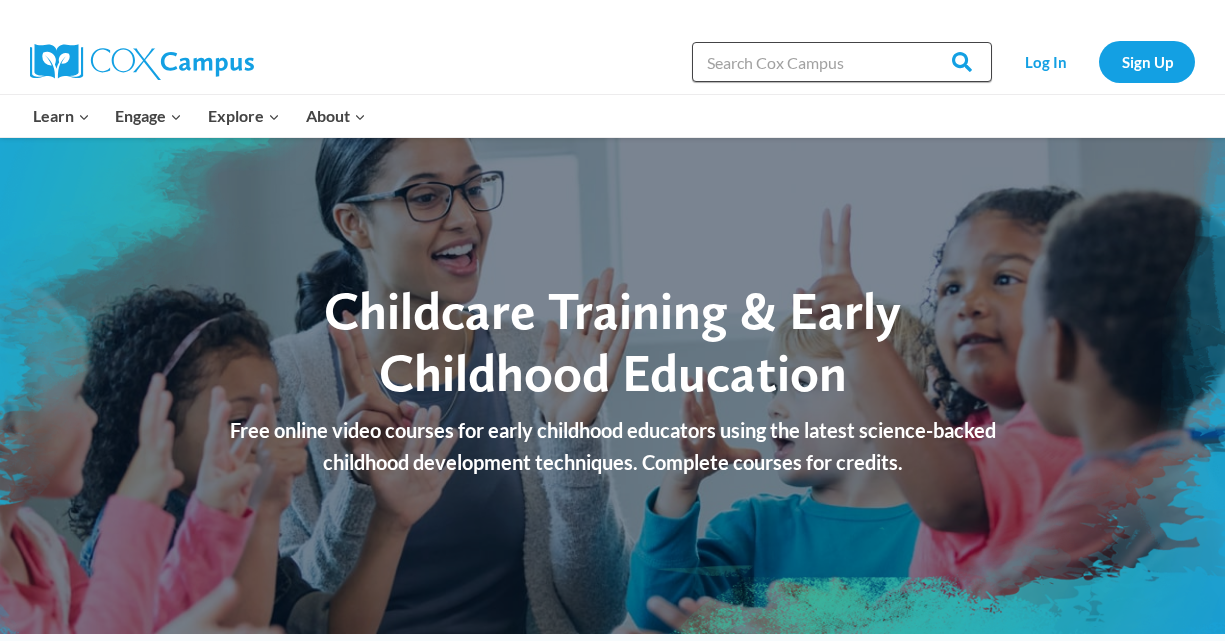 click on "Search in https://coxcampus.org/" at bounding box center [842, 62] 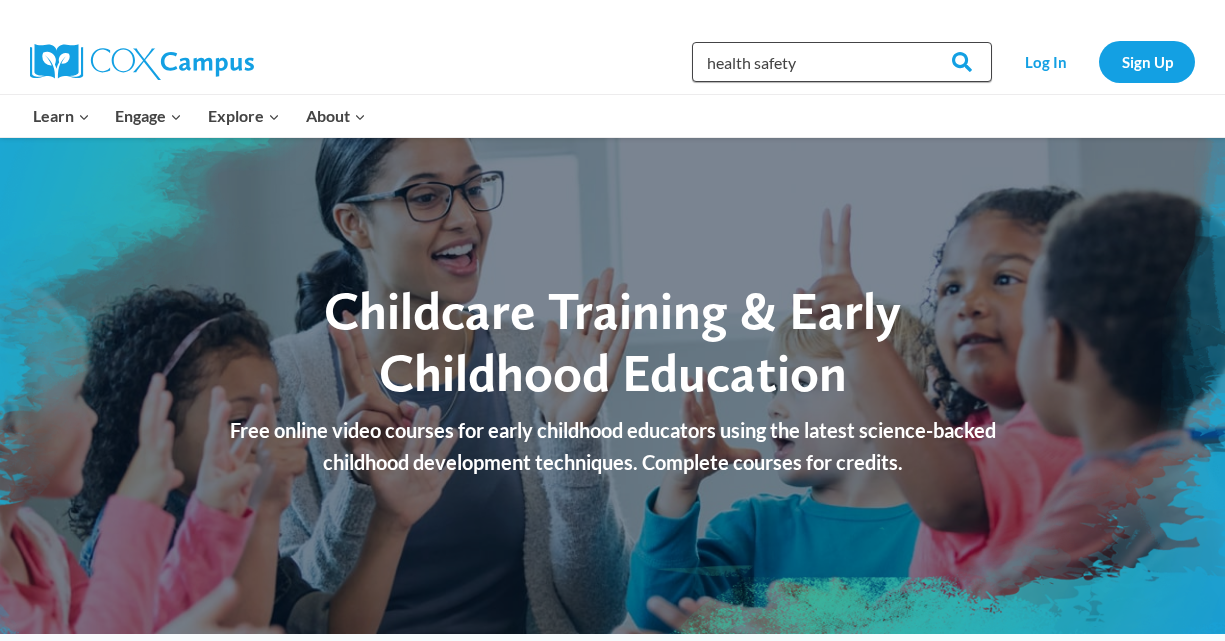 click on "health safety" at bounding box center [842, 62] 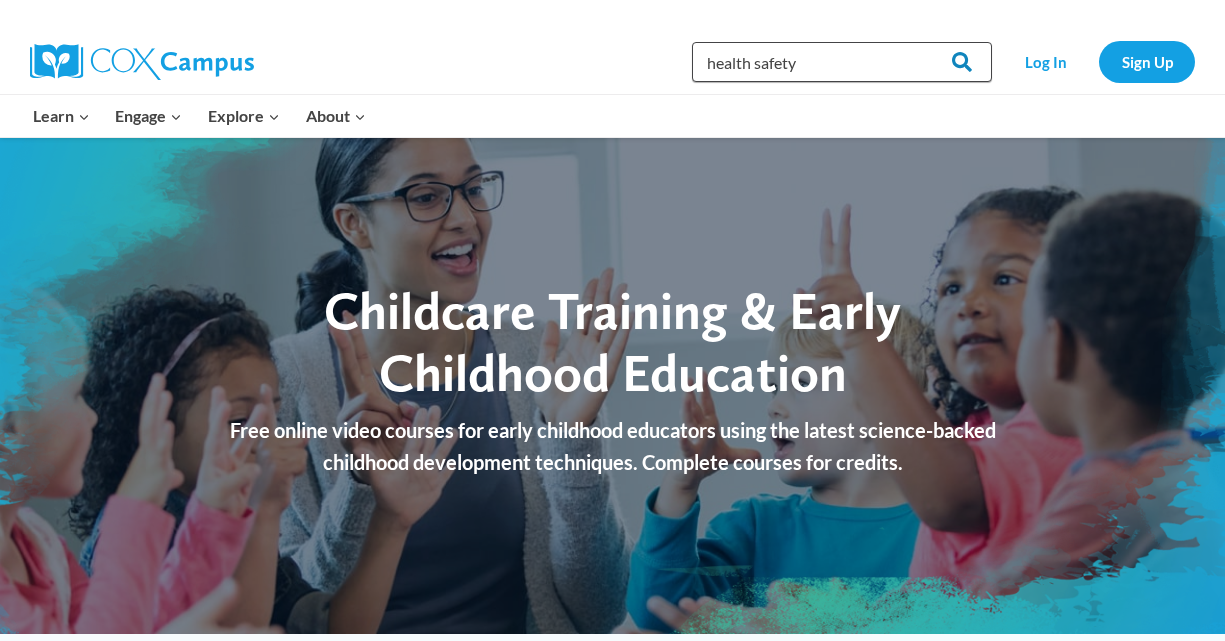 type on "health safety" 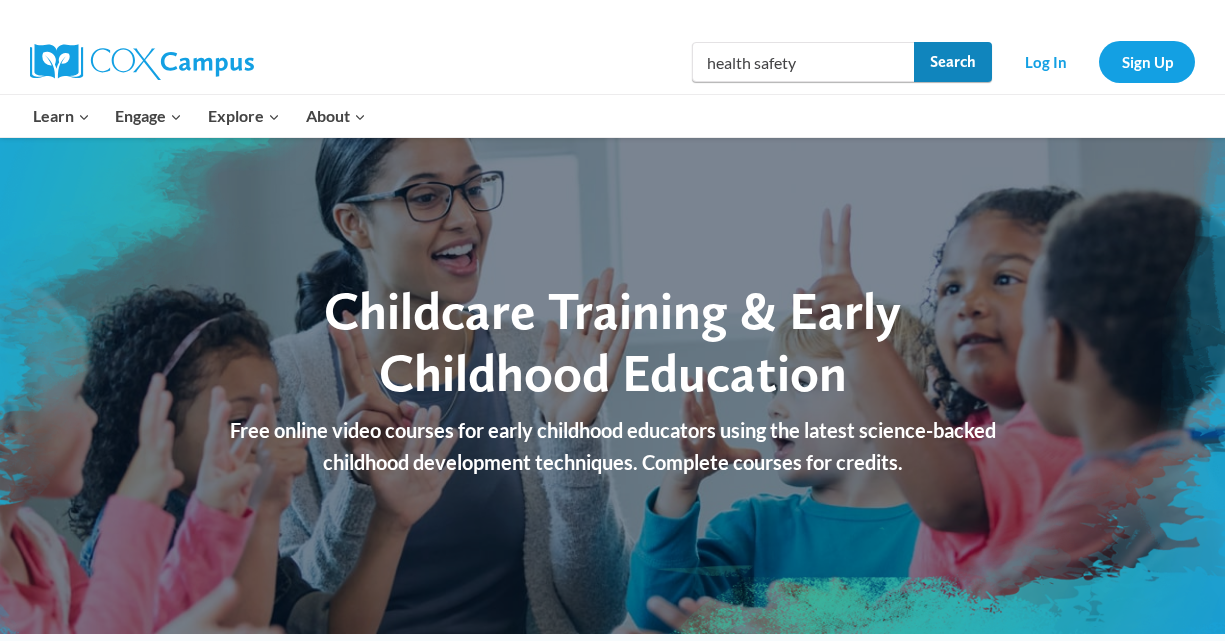 click on "Search" at bounding box center [953, 62] 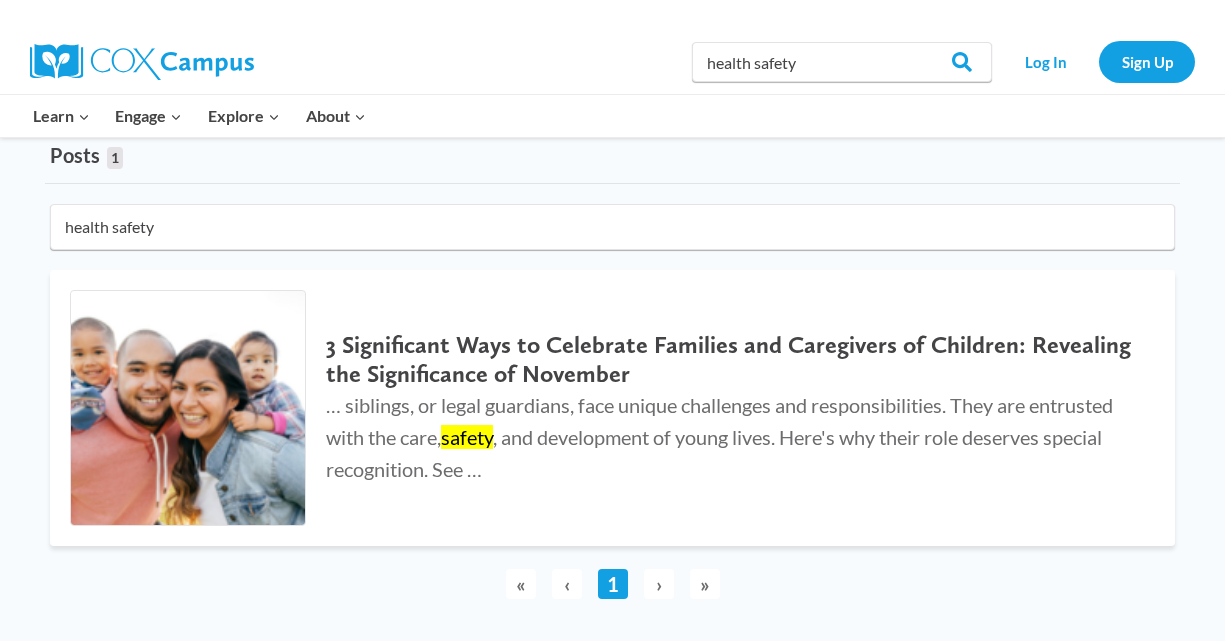 scroll, scrollTop: 149, scrollLeft: 0, axis: vertical 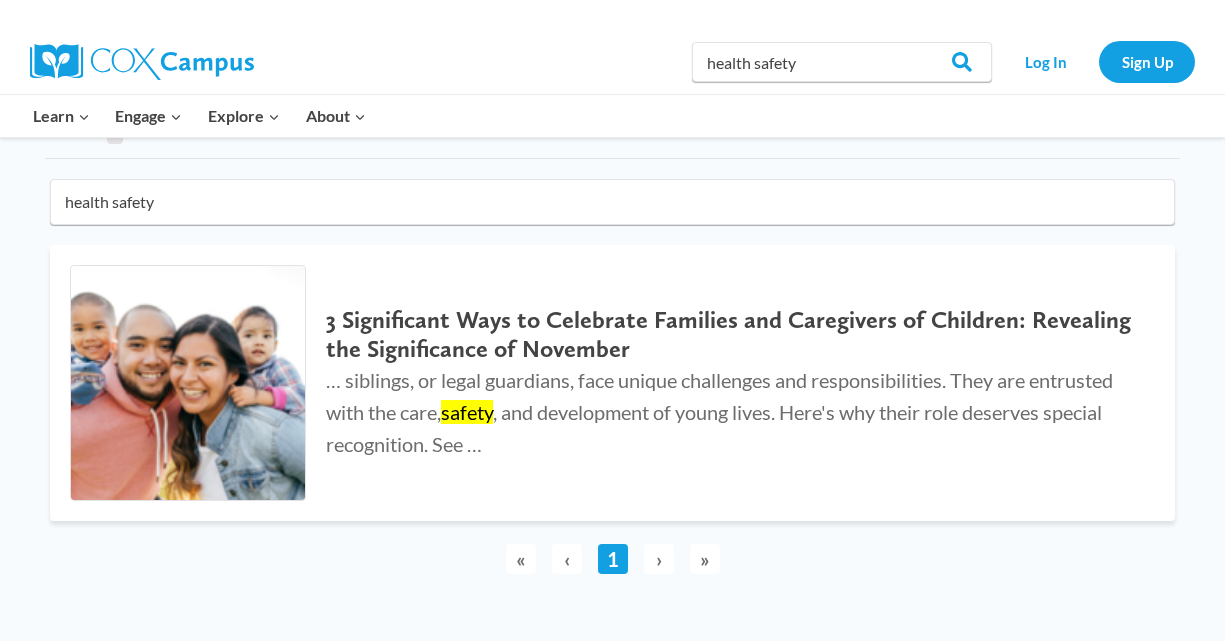 click on "health safety" at bounding box center [612, 202] 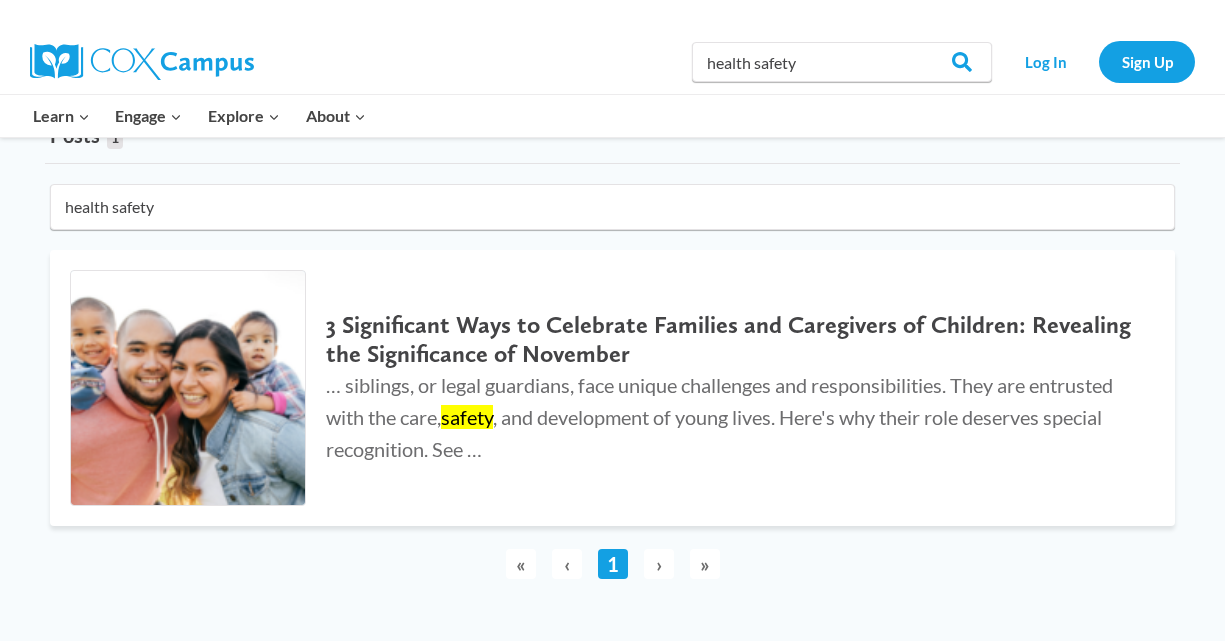 scroll, scrollTop: 138, scrollLeft: 0, axis: vertical 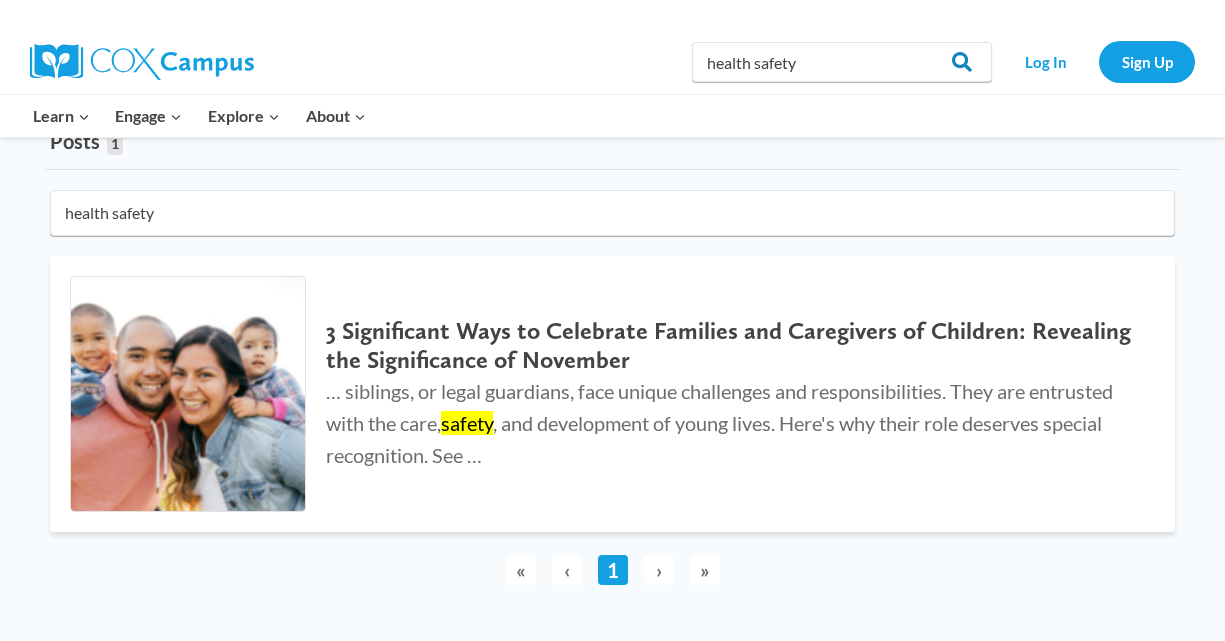 type on "health safety" 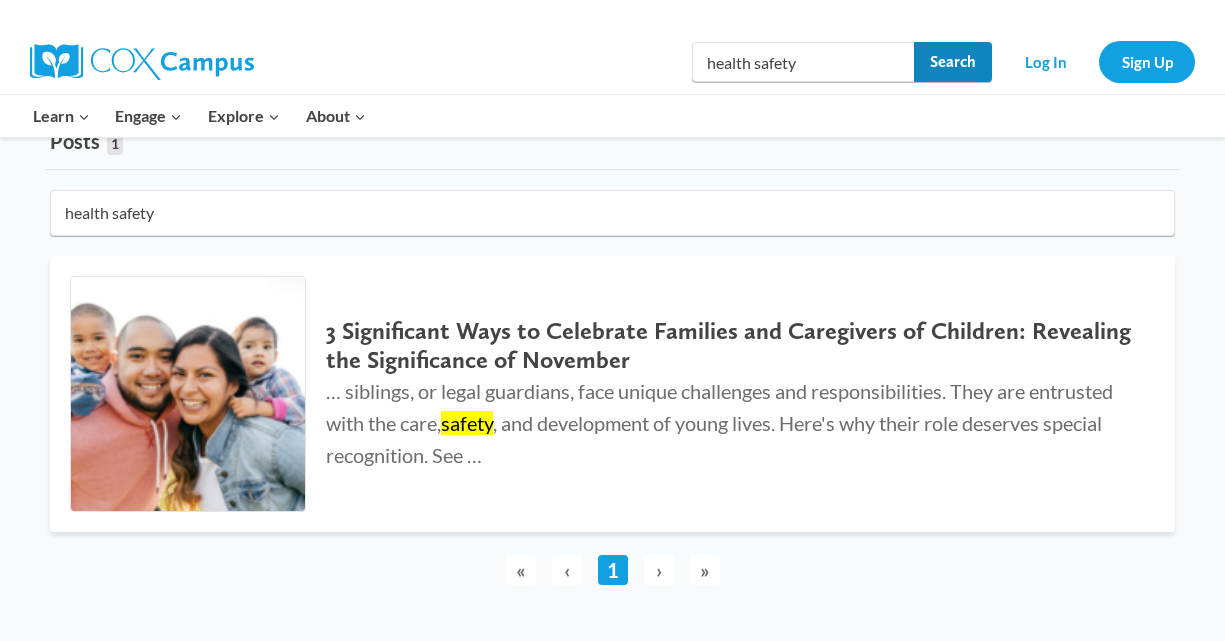 click on "Search" at bounding box center [953, 62] 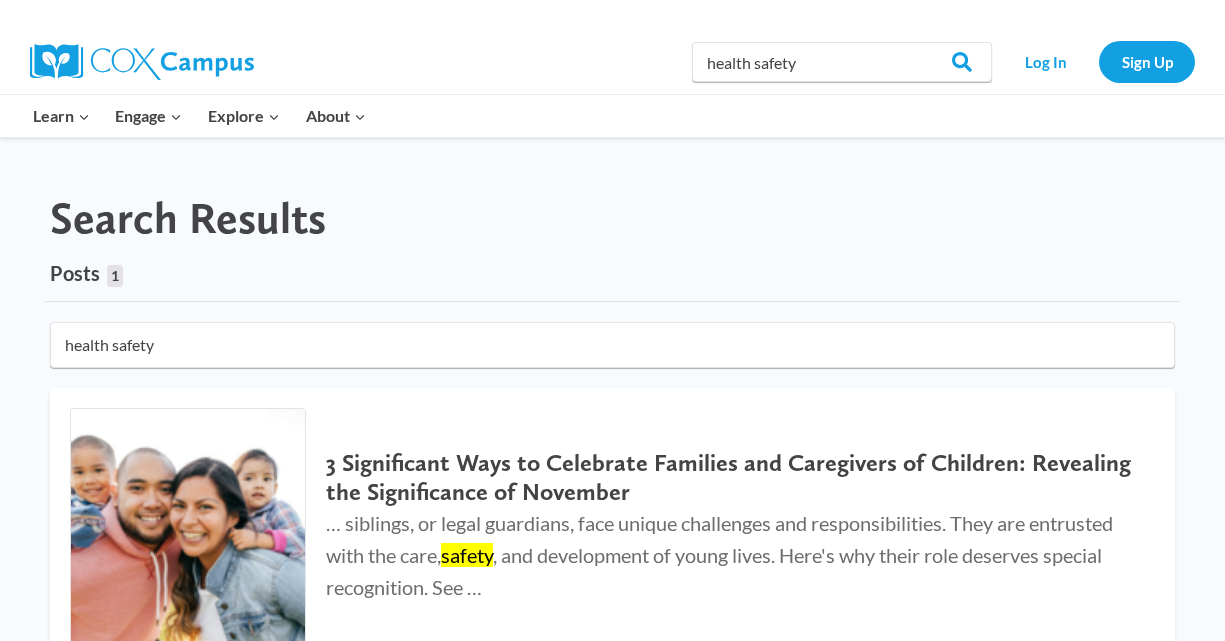 scroll, scrollTop: 7, scrollLeft: 0, axis: vertical 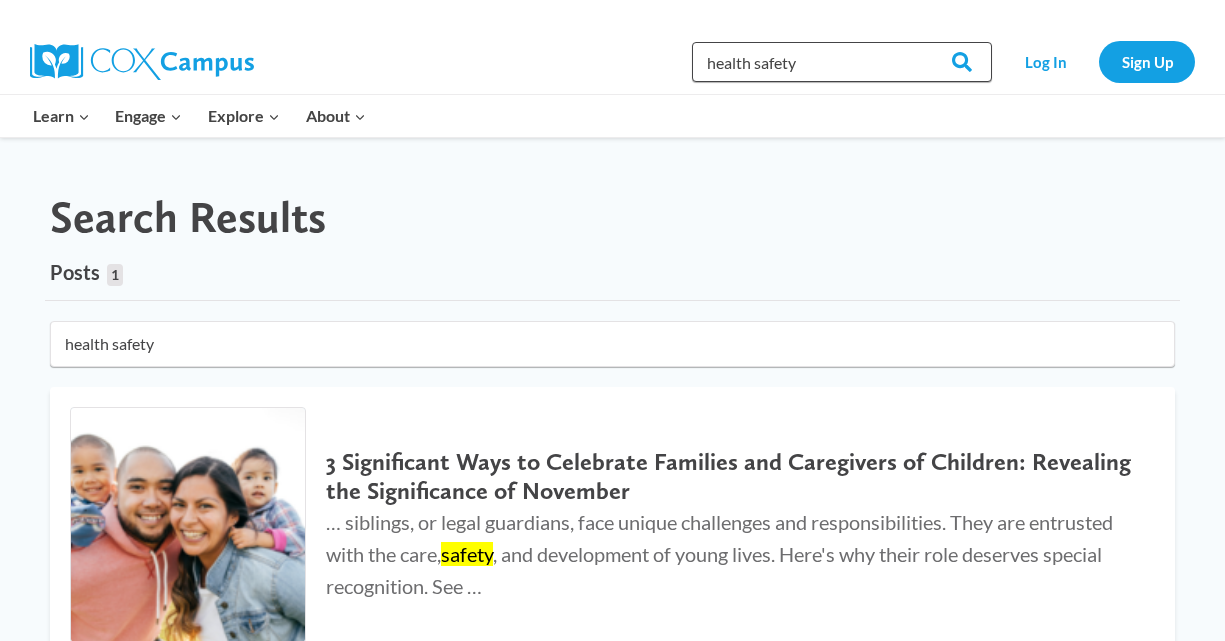 click on "health safety" at bounding box center (842, 62) 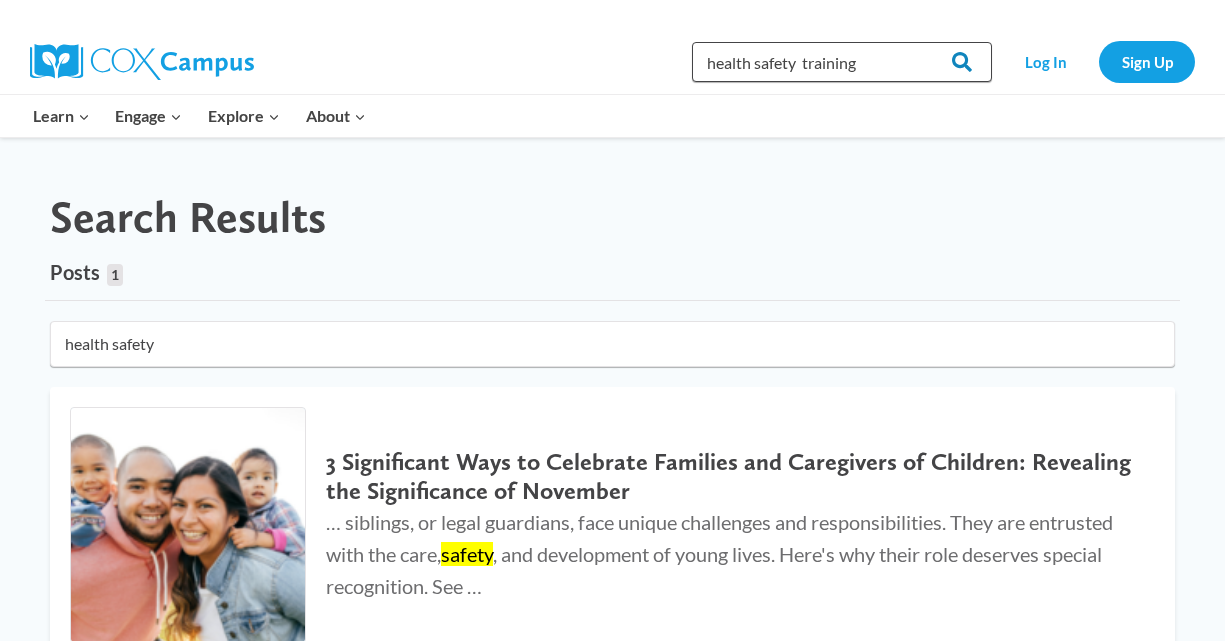 type on "health safety  training" 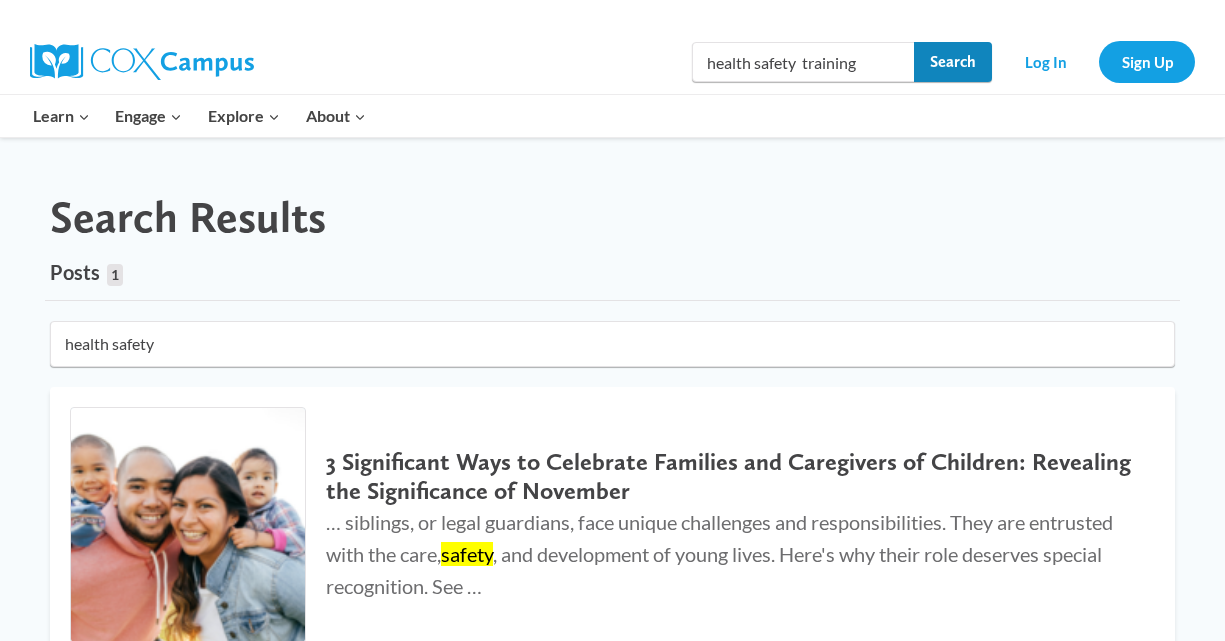 click on "Search" at bounding box center [953, 62] 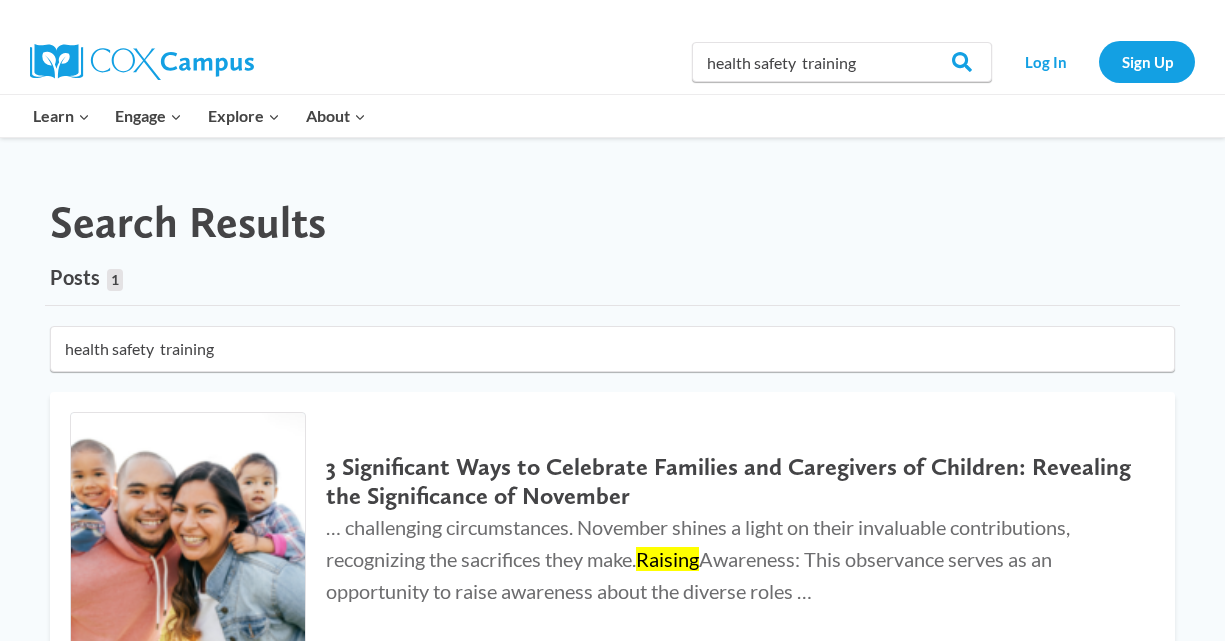 scroll, scrollTop: 0, scrollLeft: 0, axis: both 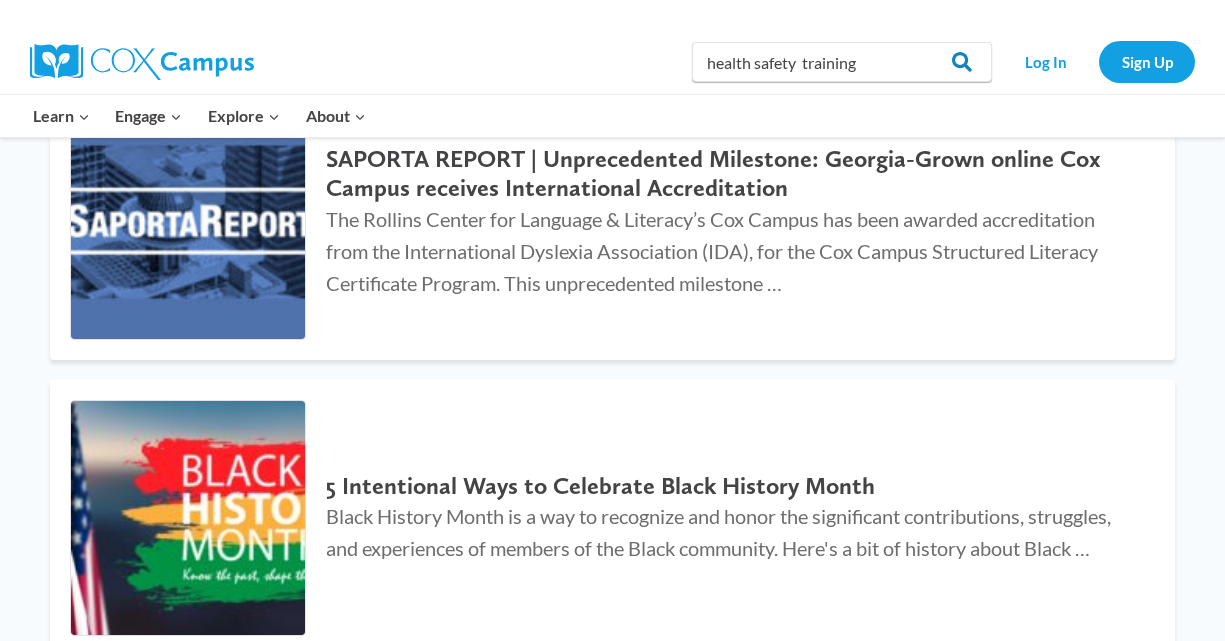 type 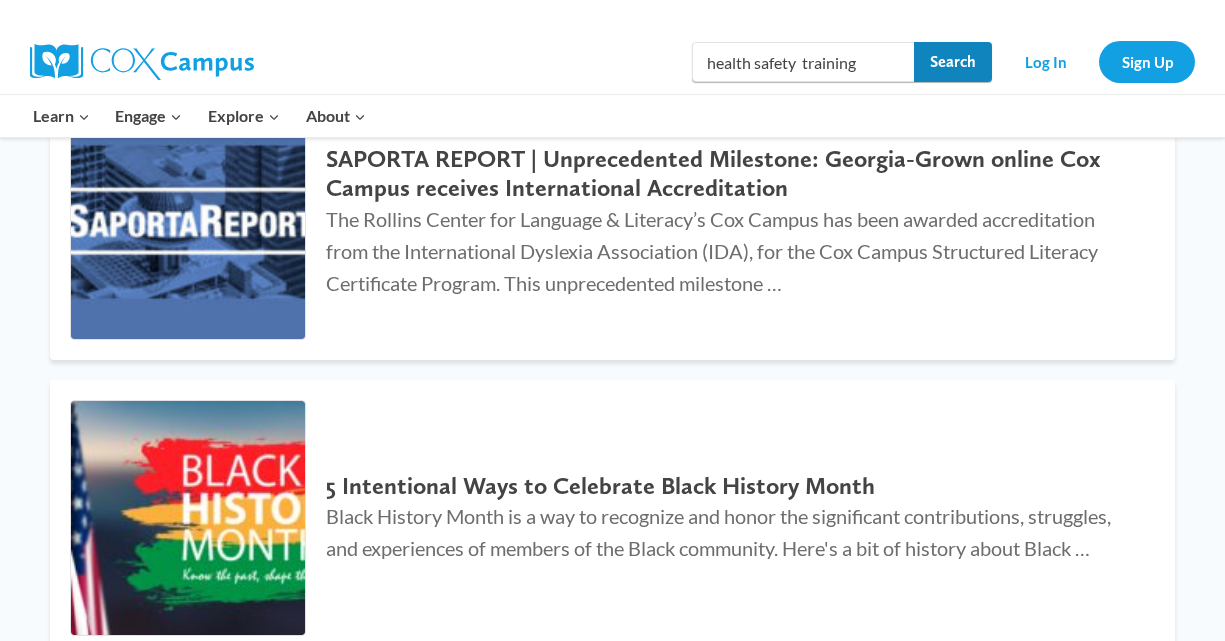 click on "Search" at bounding box center [953, 62] 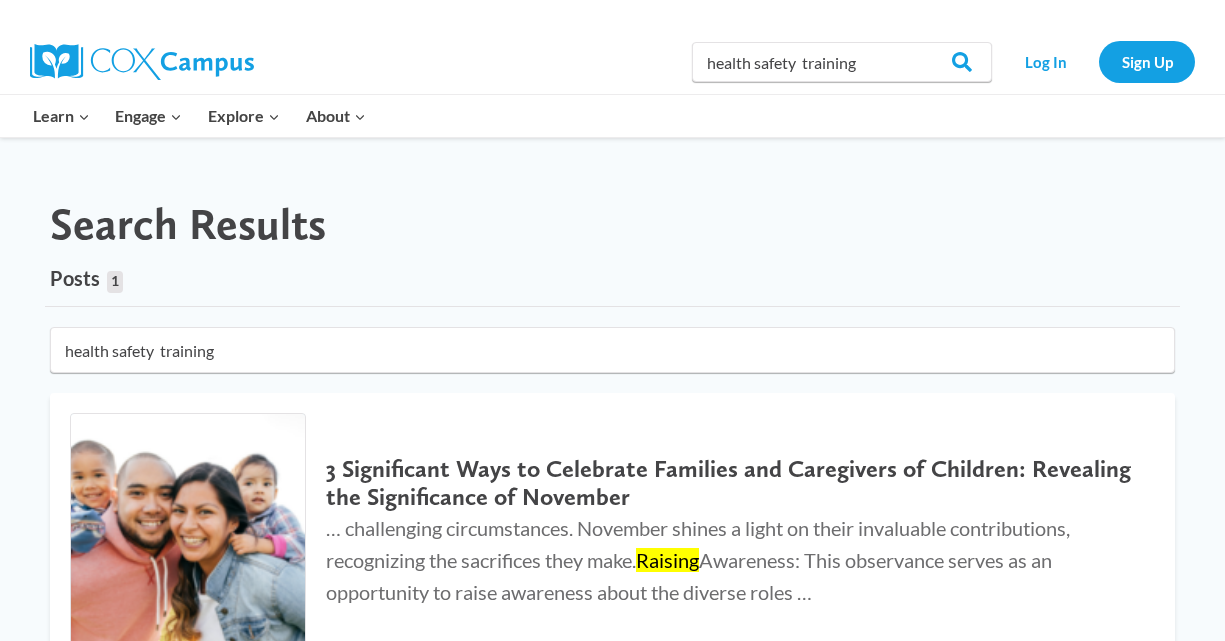 scroll, scrollTop: 0, scrollLeft: 0, axis: both 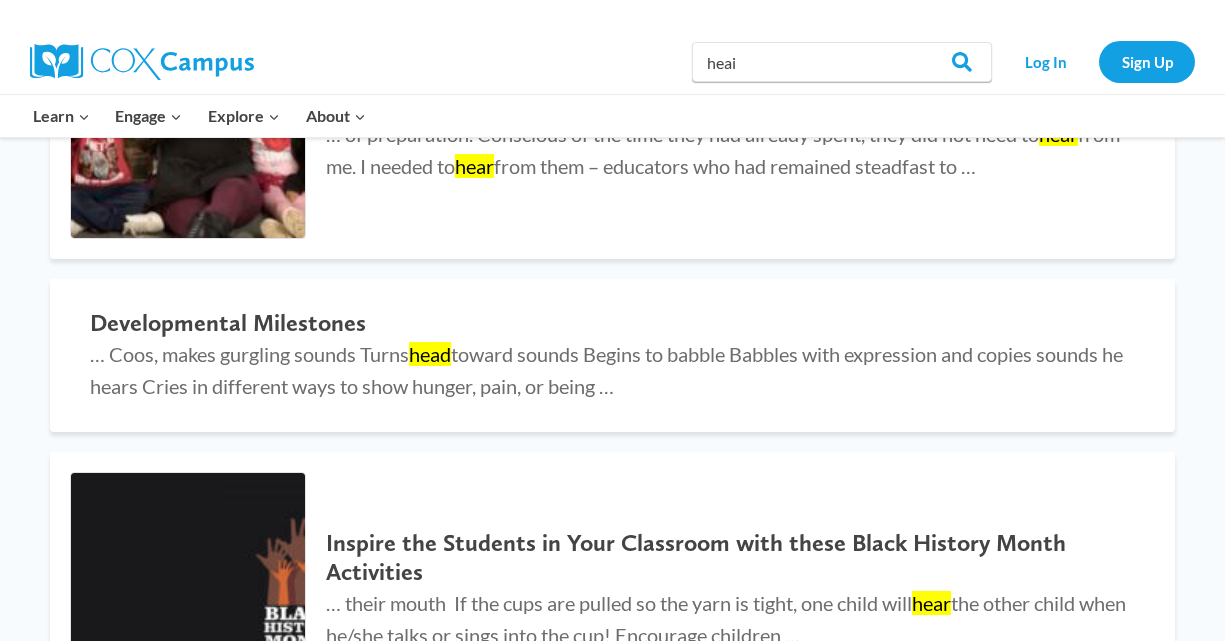 click at bounding box center (142, 62) 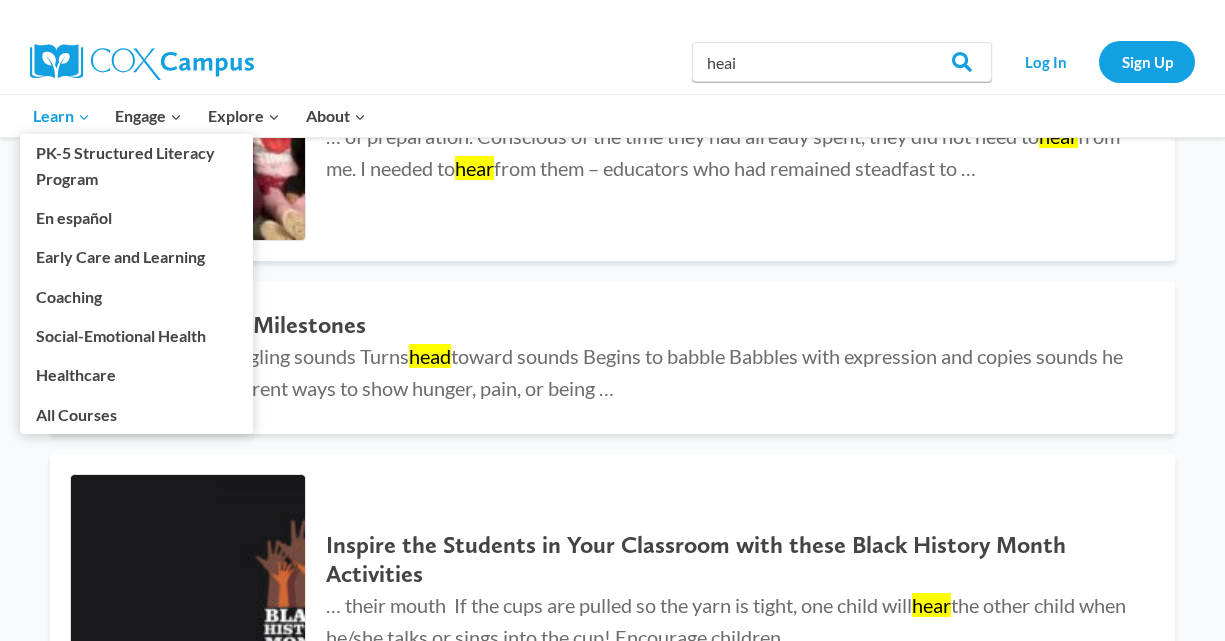 click on "Learn Expand" at bounding box center [61, 116] 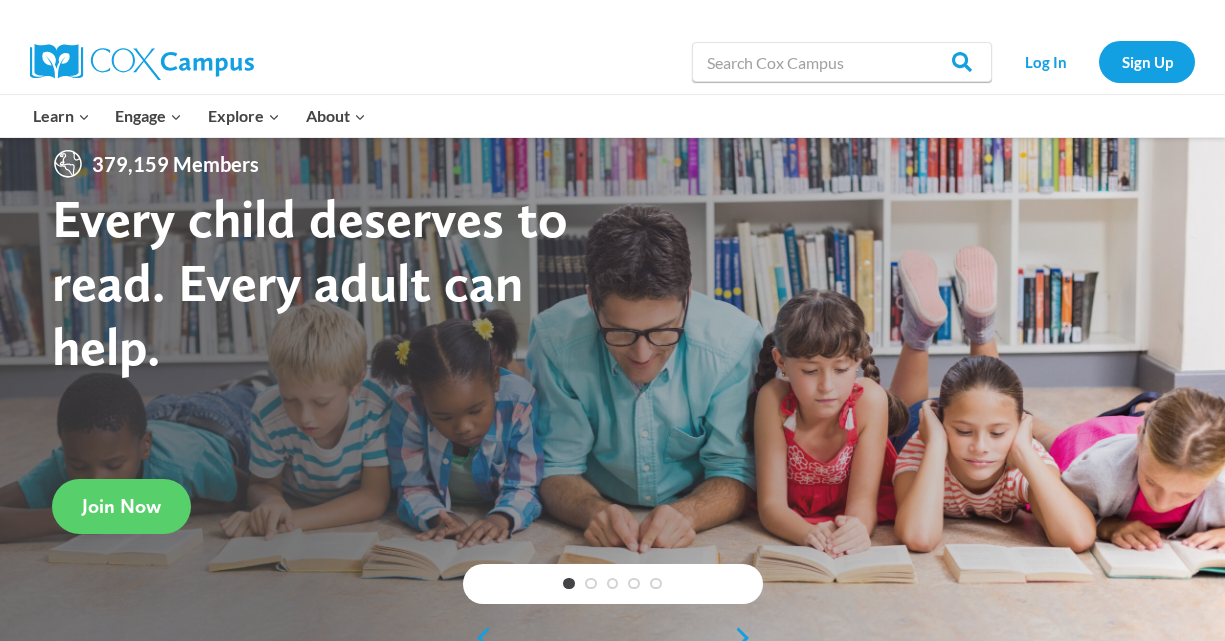 scroll, scrollTop: 33, scrollLeft: 0, axis: vertical 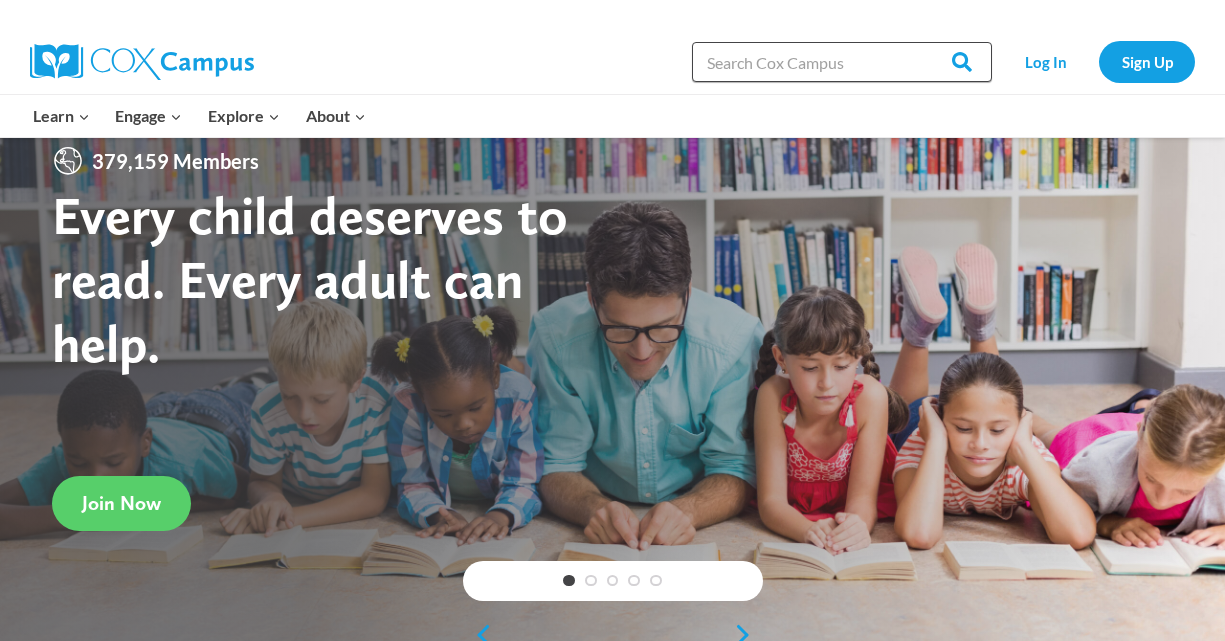 click on "Search in https://coxcampus.org/" at bounding box center (842, 62) 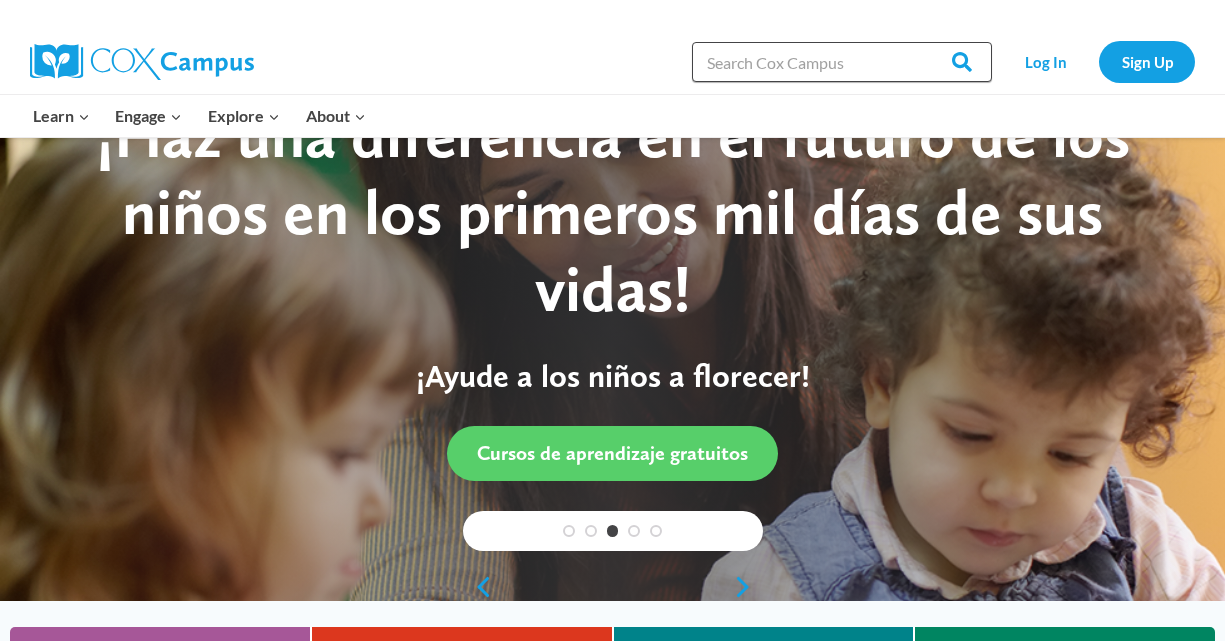 scroll, scrollTop: 102, scrollLeft: 0, axis: vertical 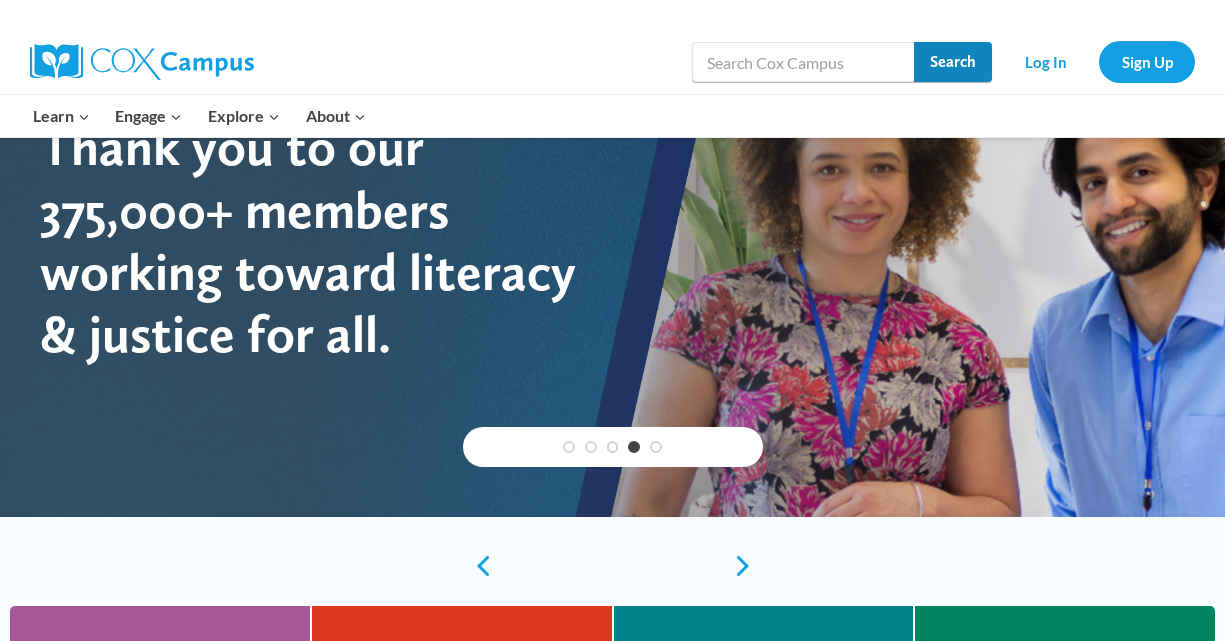 click on "Search" at bounding box center (953, 62) 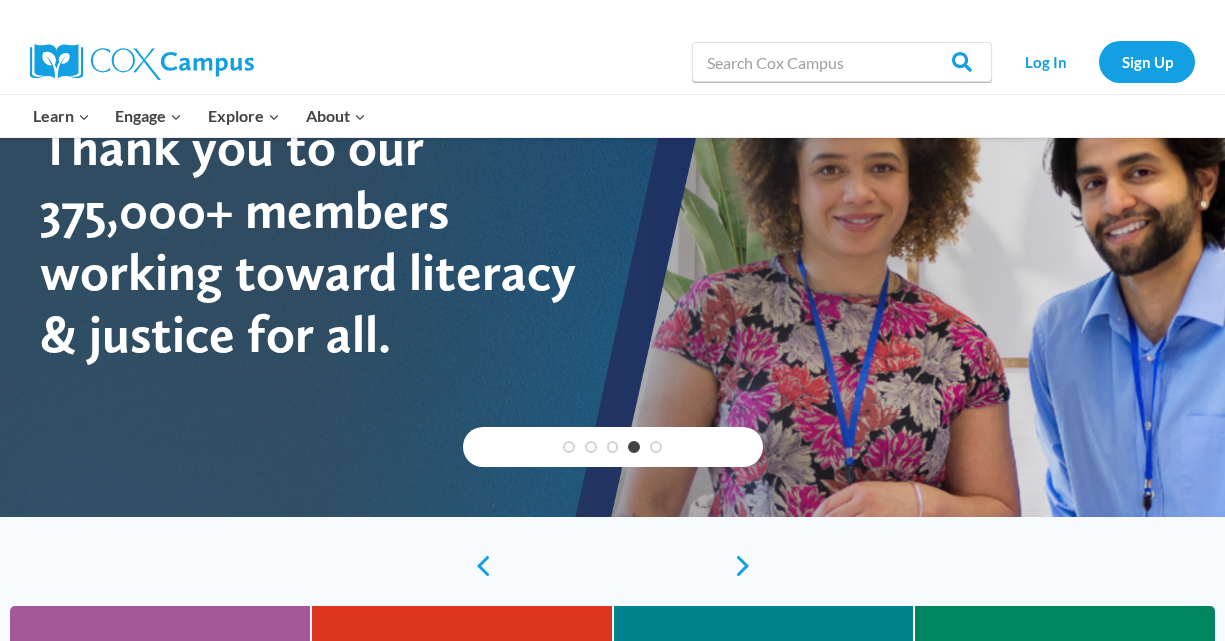 click at bounding box center (998, 116) 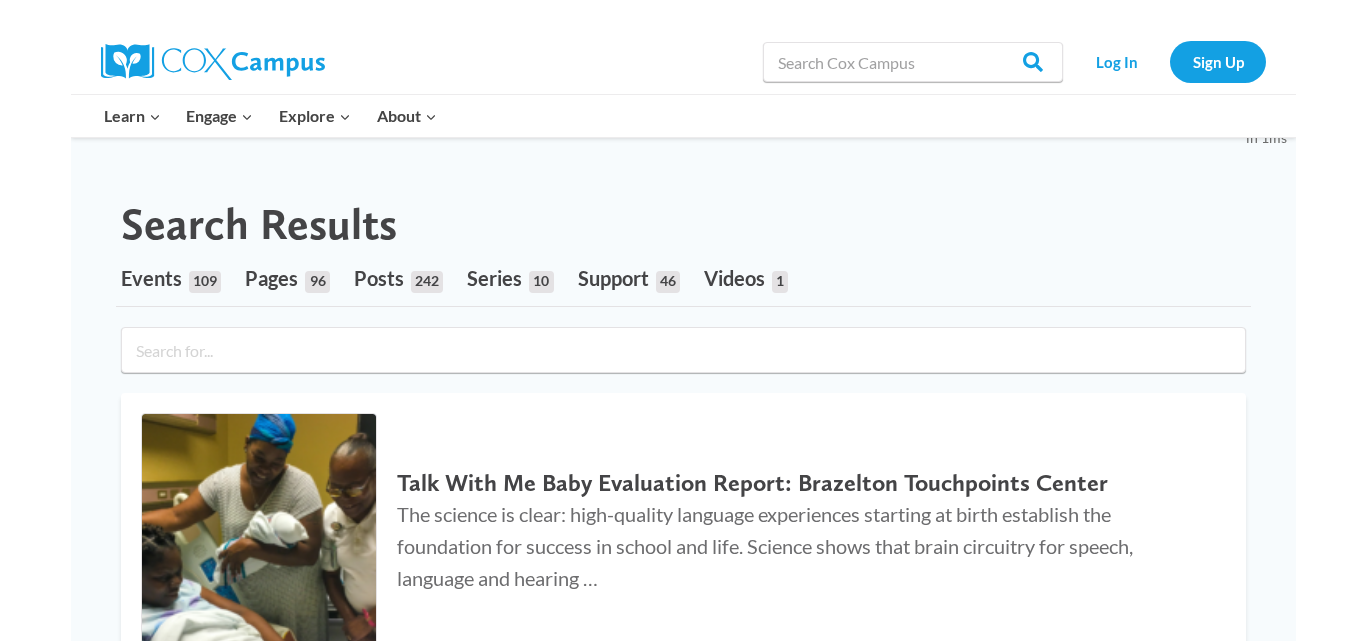 scroll, scrollTop: 0, scrollLeft: 0, axis: both 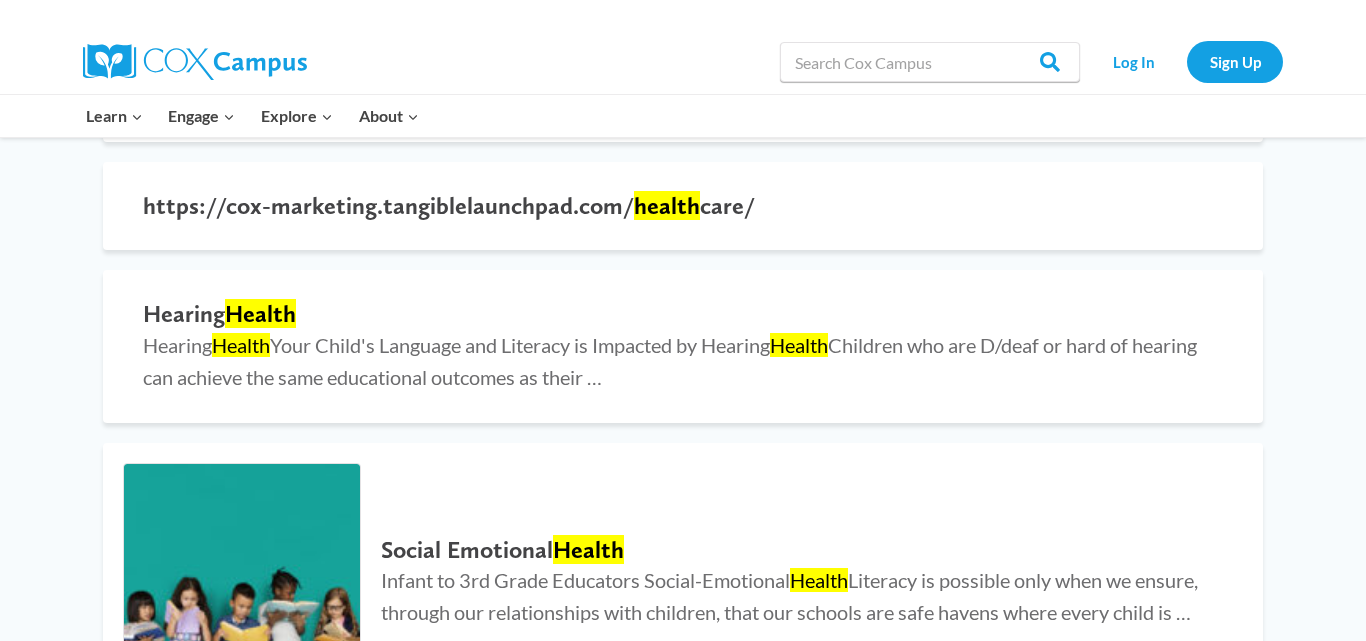 type on "health" 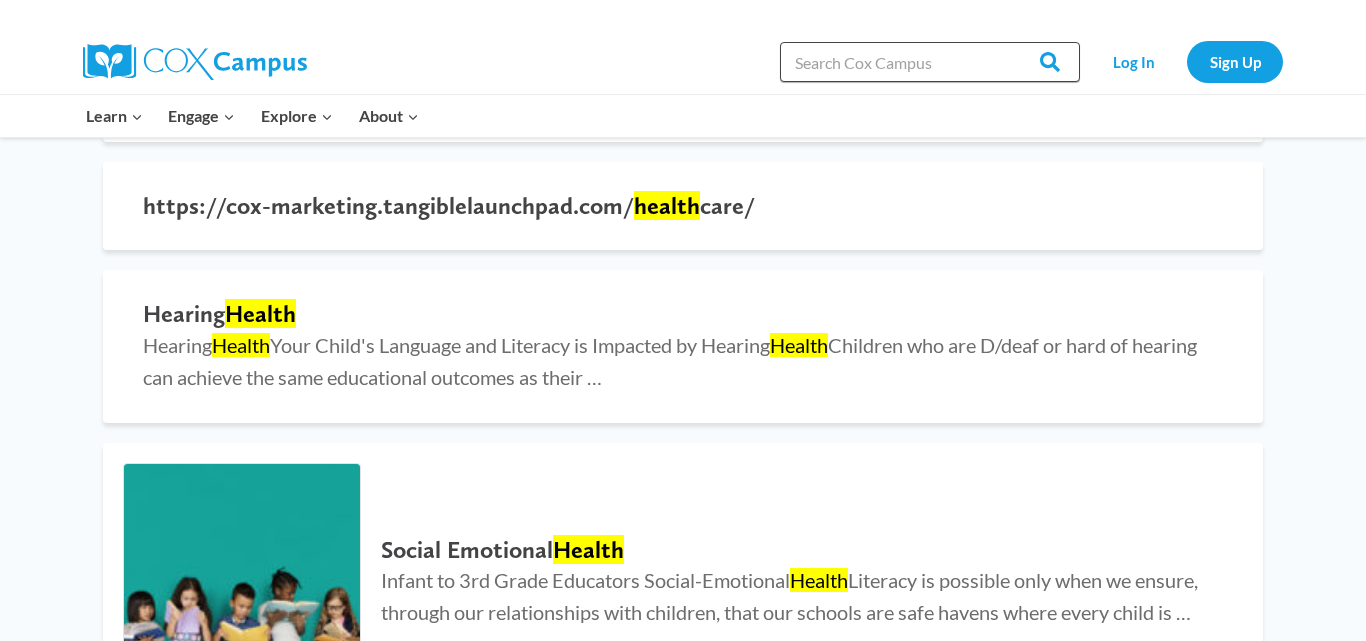 click on "Search in https://coxcampus.org/" at bounding box center [930, 62] 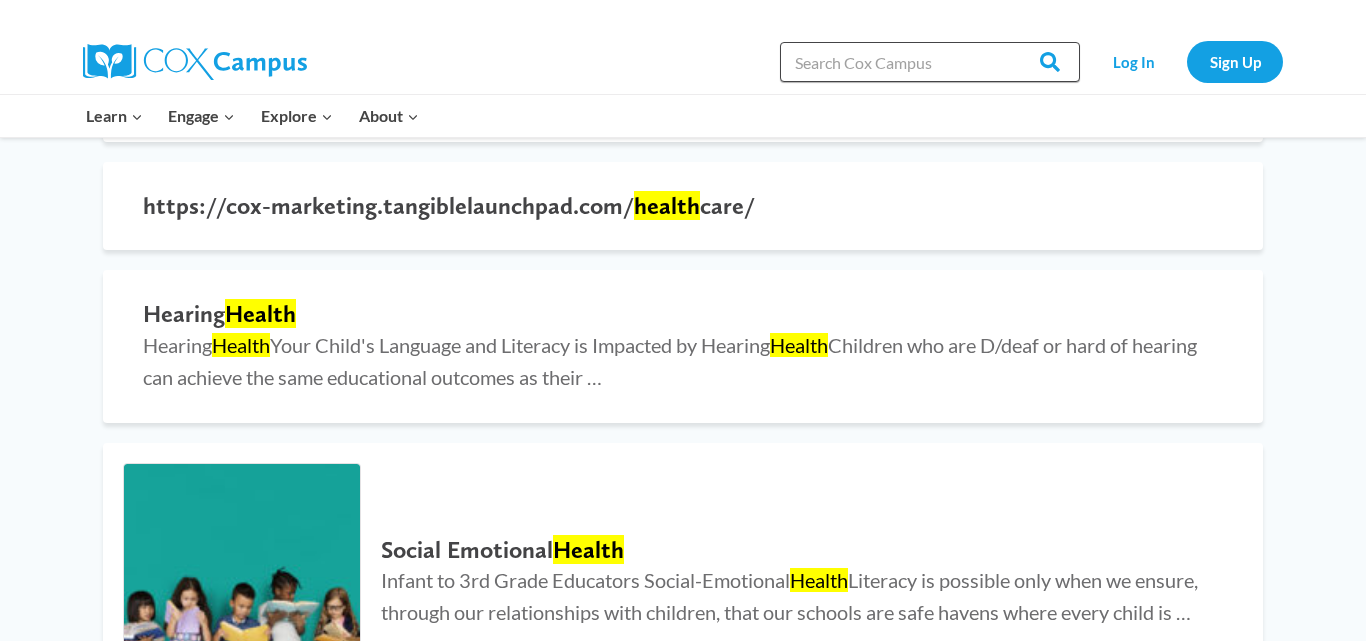 type on "health safety" 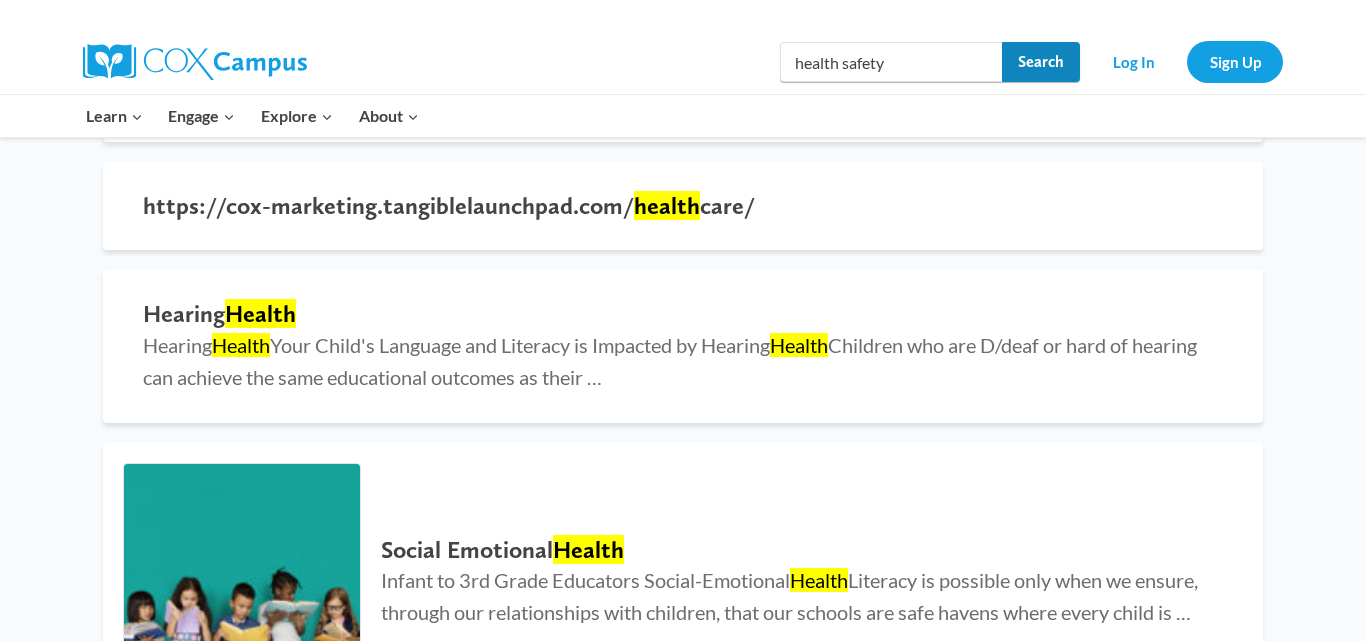 click on "Search" at bounding box center [1041, 62] 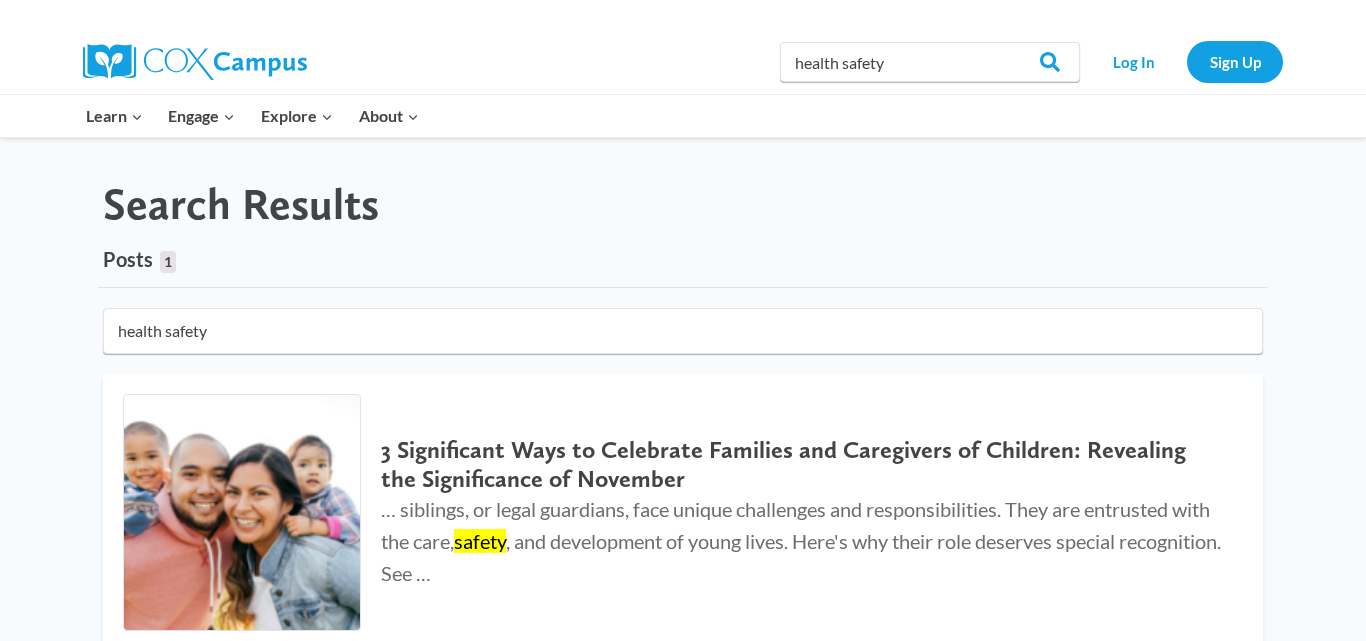 scroll, scrollTop: 0, scrollLeft: 0, axis: both 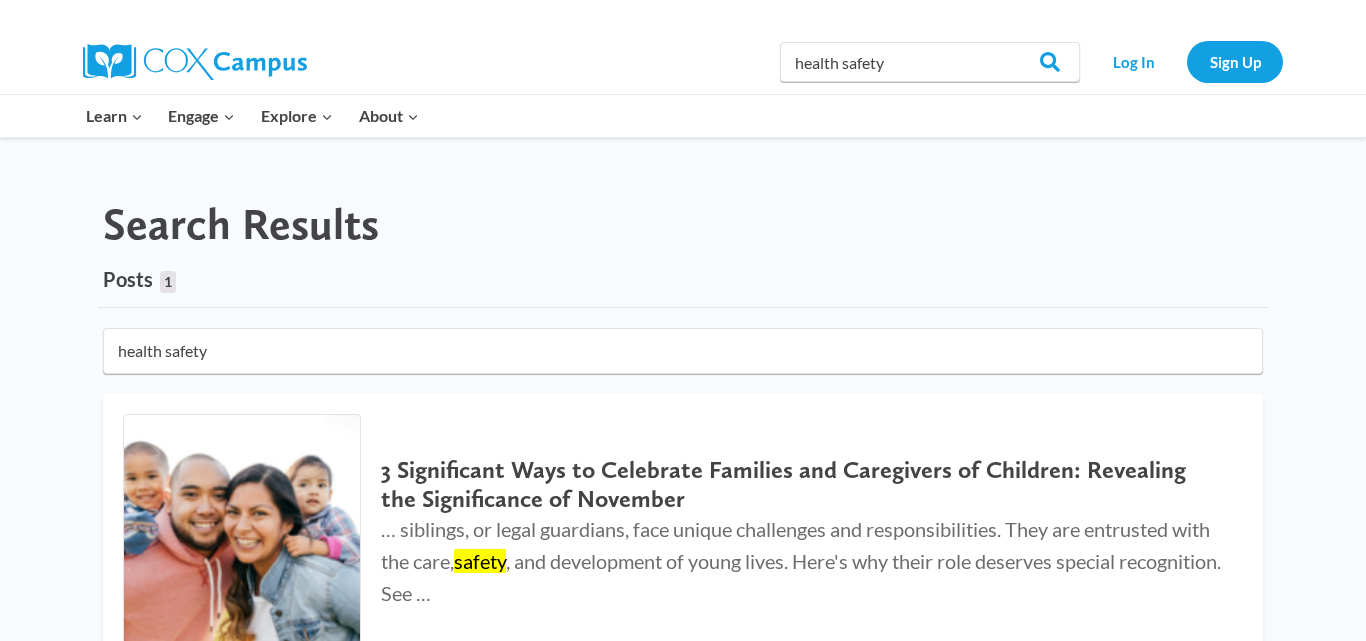 click on "Posts 1" at bounding box center (139, 279) 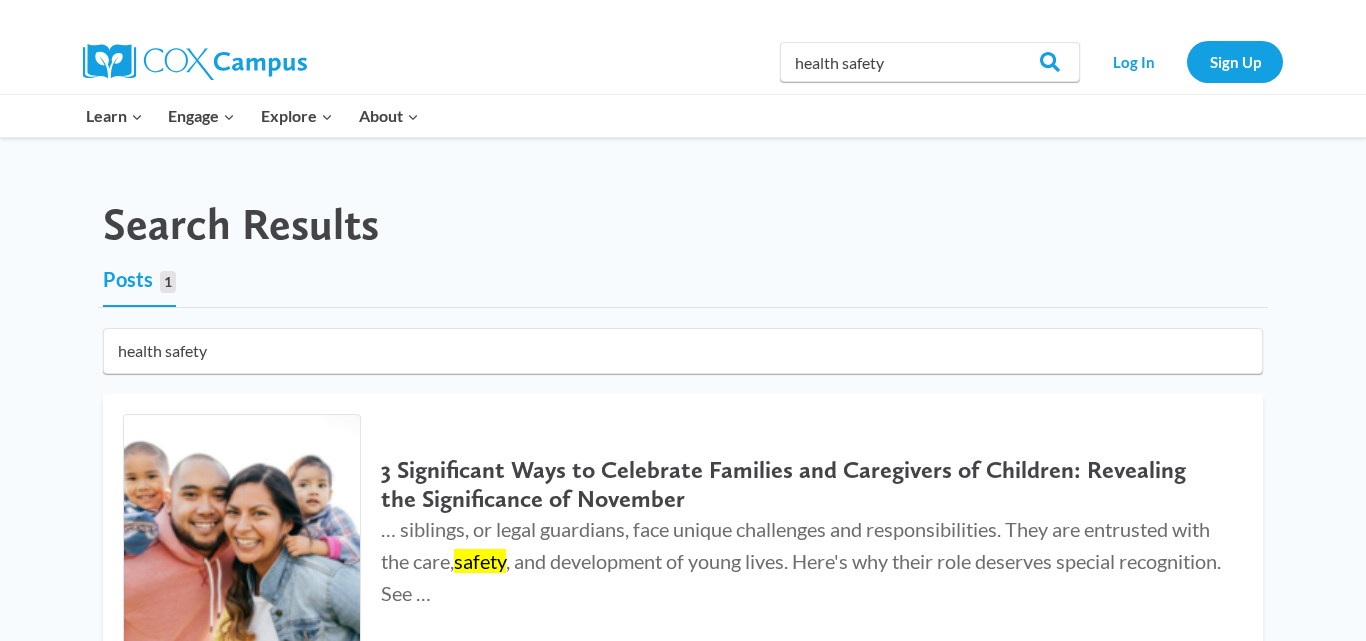 click on "health safety" at bounding box center (683, 351) 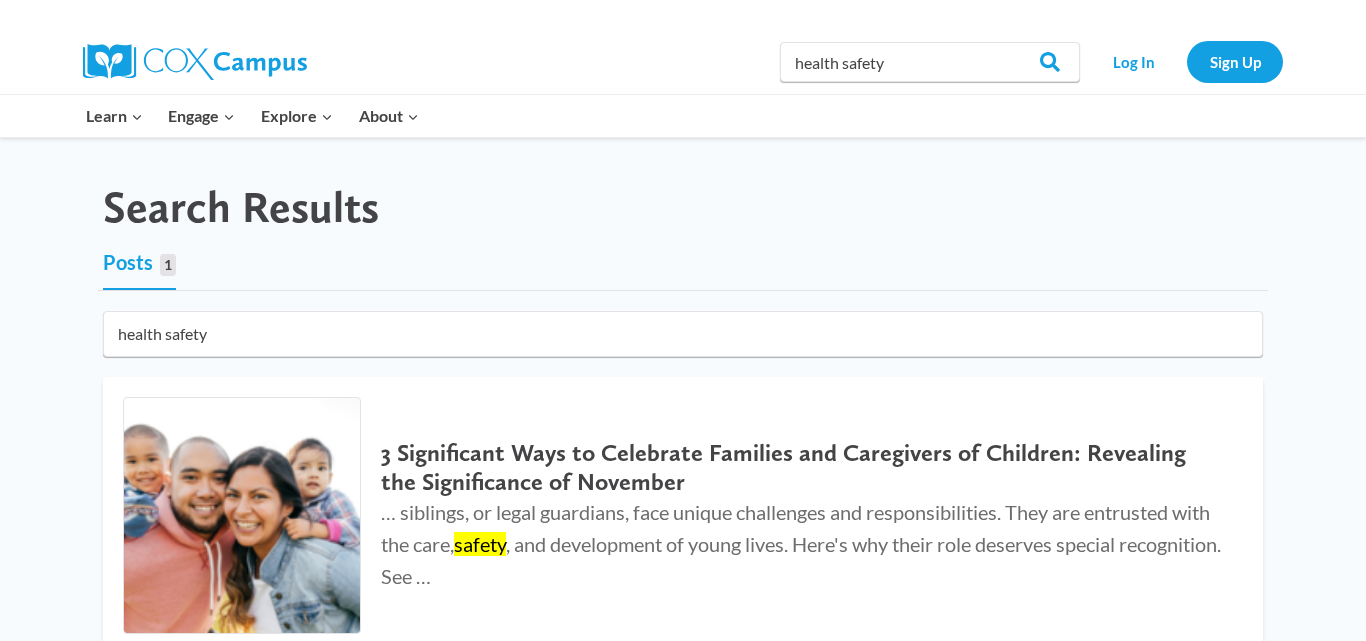 scroll, scrollTop: 22, scrollLeft: 0, axis: vertical 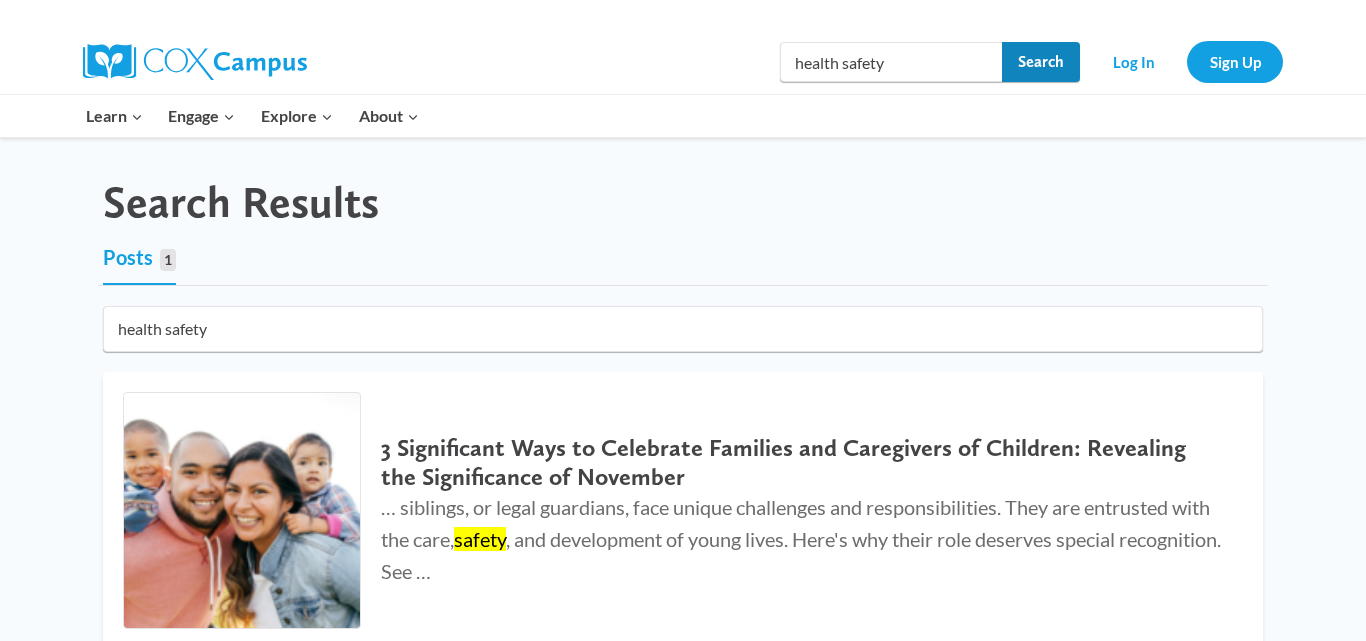 click on "Search" at bounding box center [1041, 62] 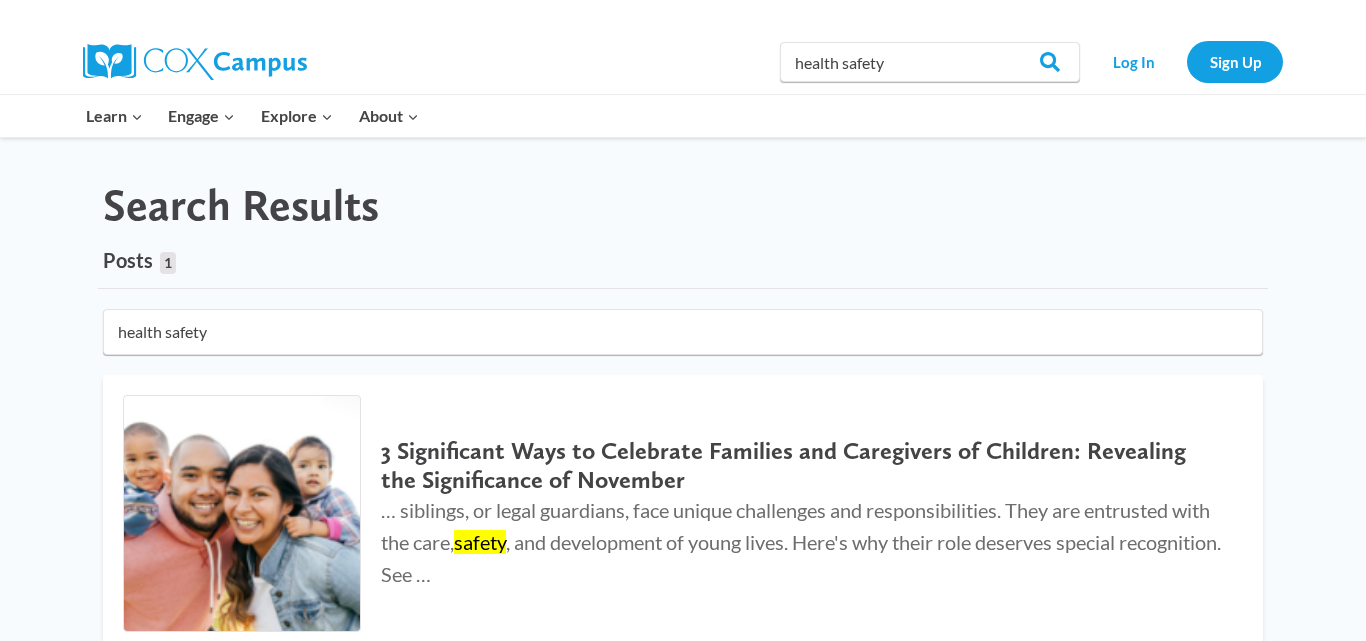 scroll, scrollTop: 0, scrollLeft: 0, axis: both 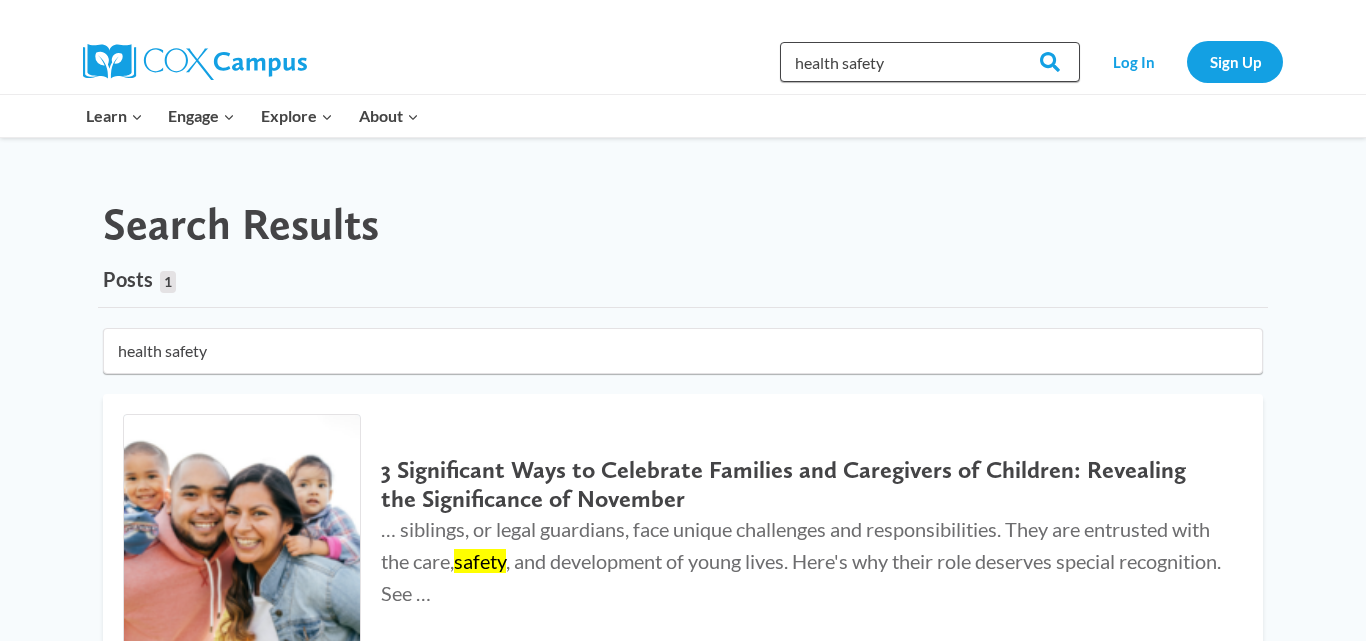 click on "health safety" at bounding box center (930, 62) 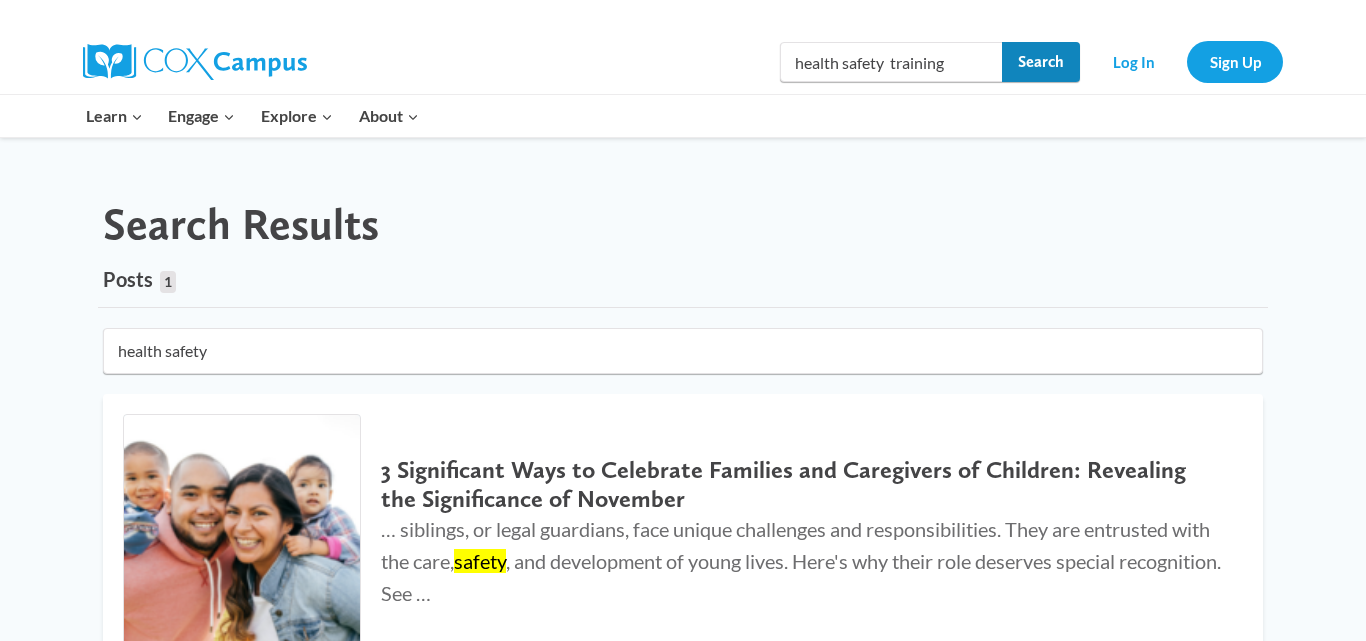 click on "Search" at bounding box center (1041, 62) 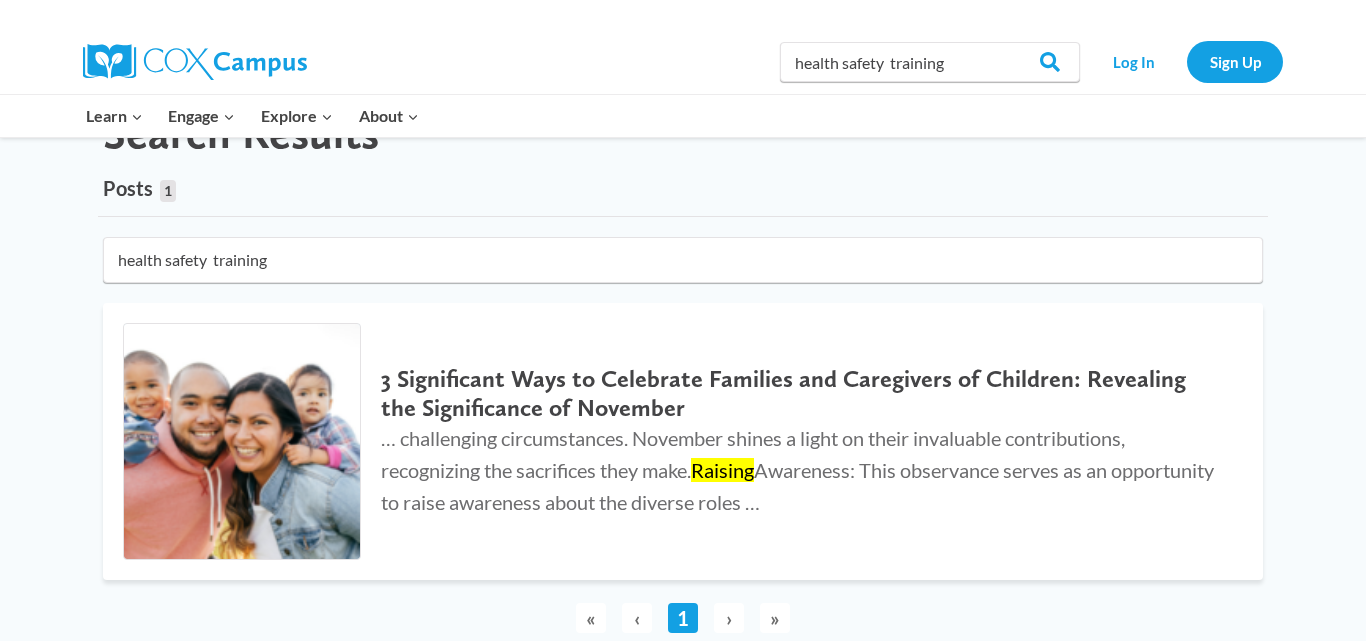 scroll, scrollTop: 87, scrollLeft: 0, axis: vertical 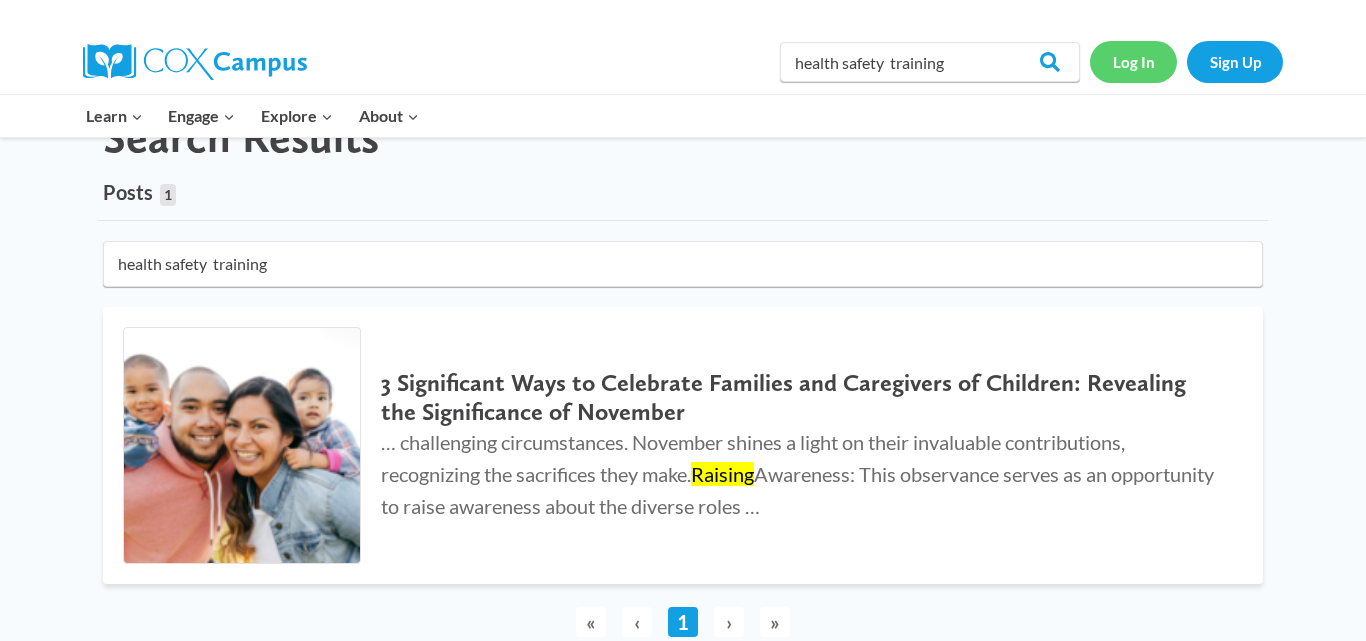 click on "Log In" at bounding box center [1133, 61] 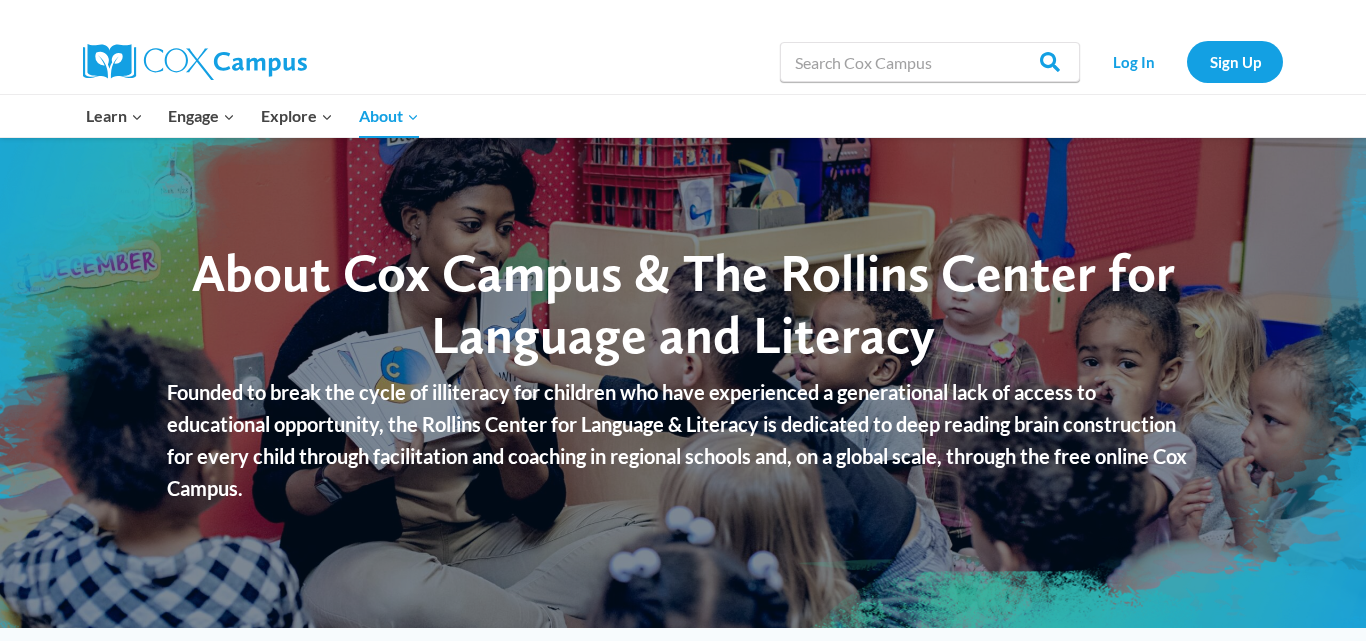 scroll, scrollTop: 0, scrollLeft: 0, axis: both 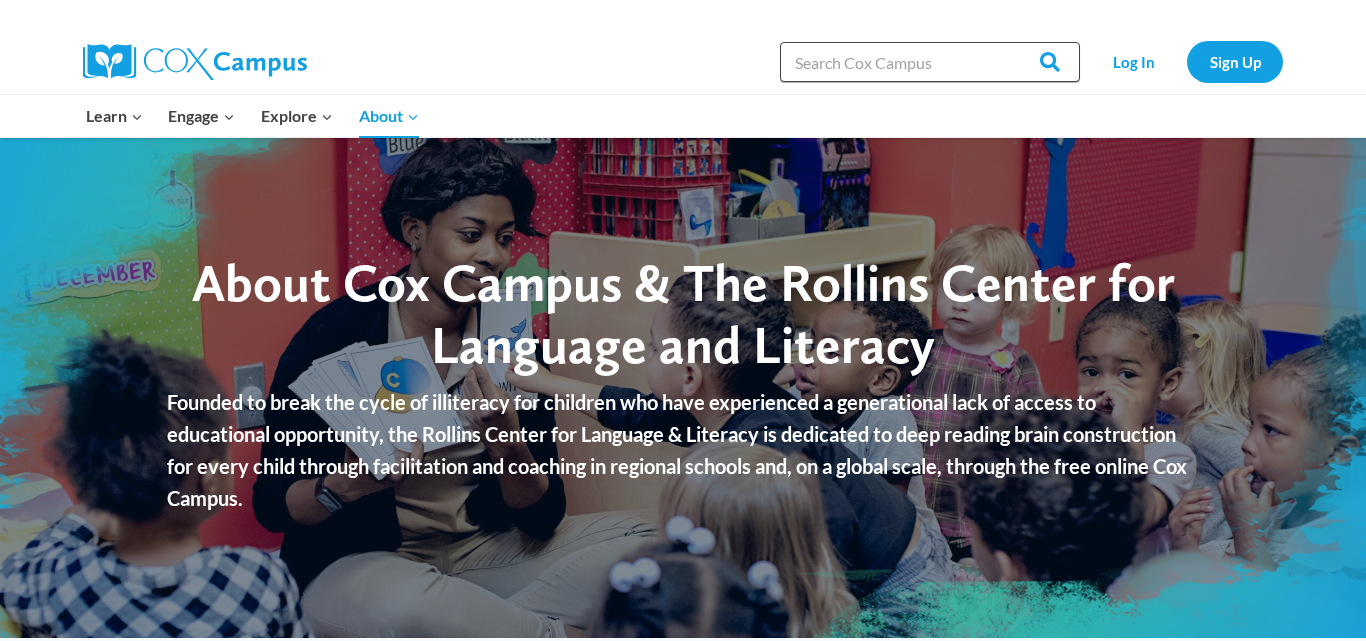 click on "Search in https://coxcampus.org/" at bounding box center (930, 62) 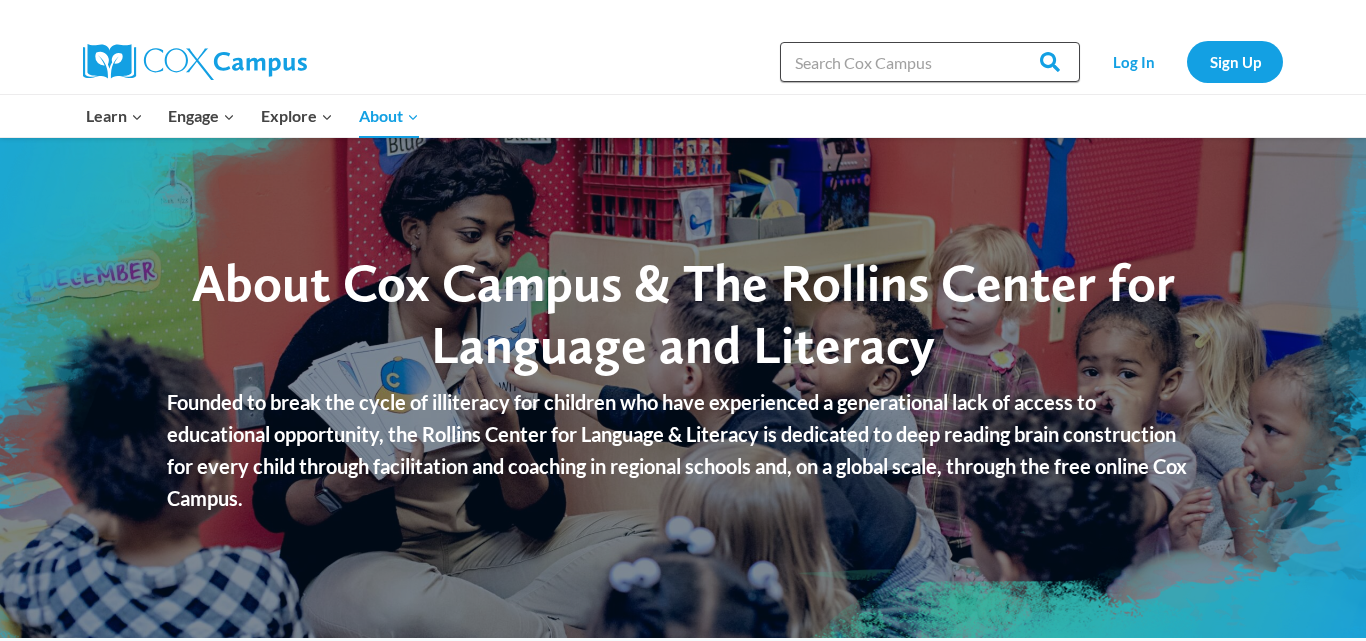 type on "health safety  training" 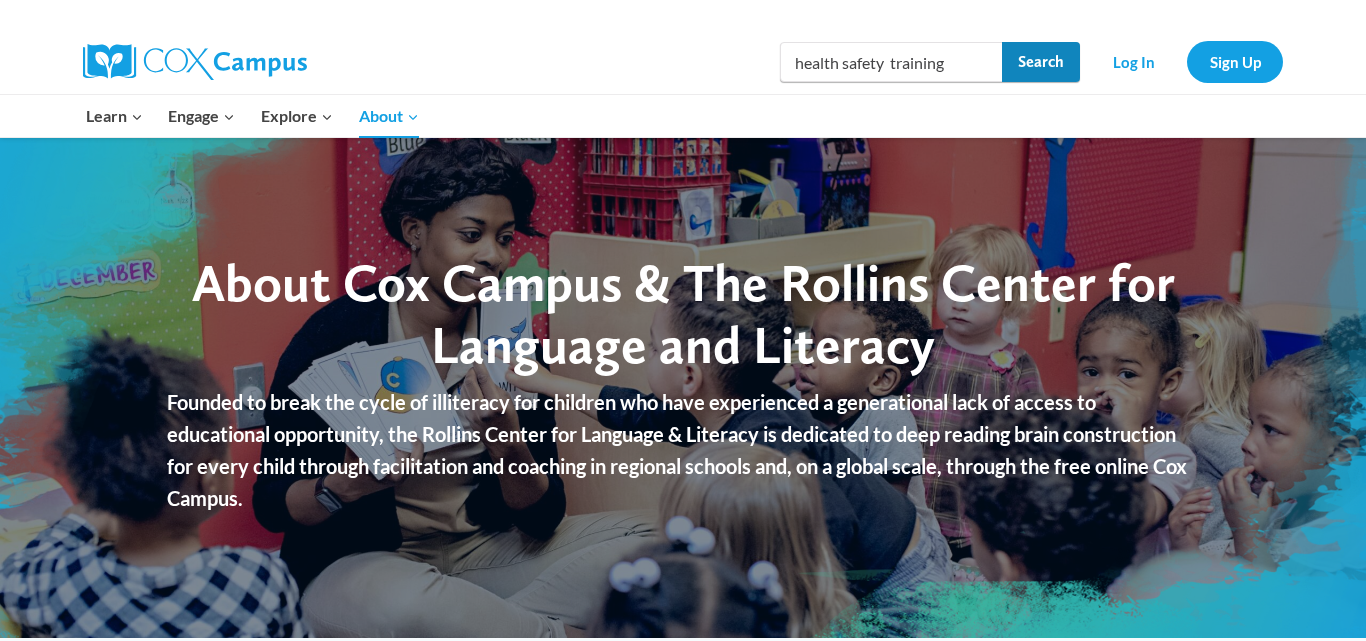 click on "Search" at bounding box center (1041, 62) 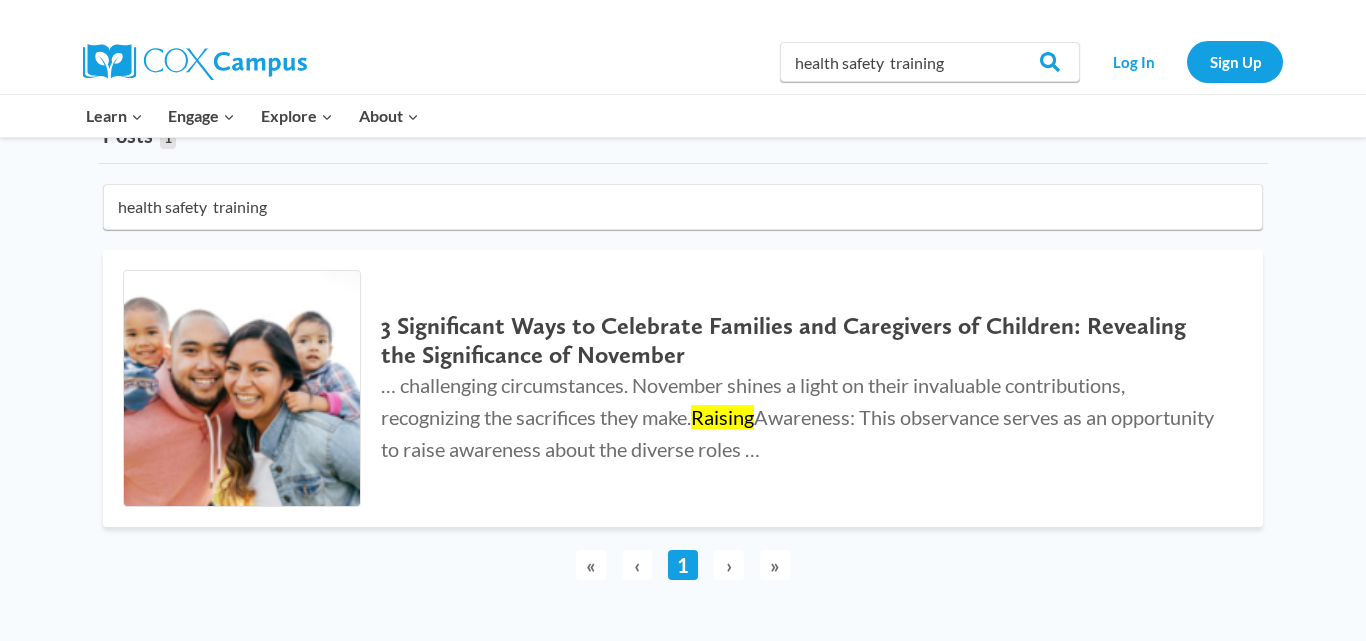 scroll, scrollTop: 148, scrollLeft: 0, axis: vertical 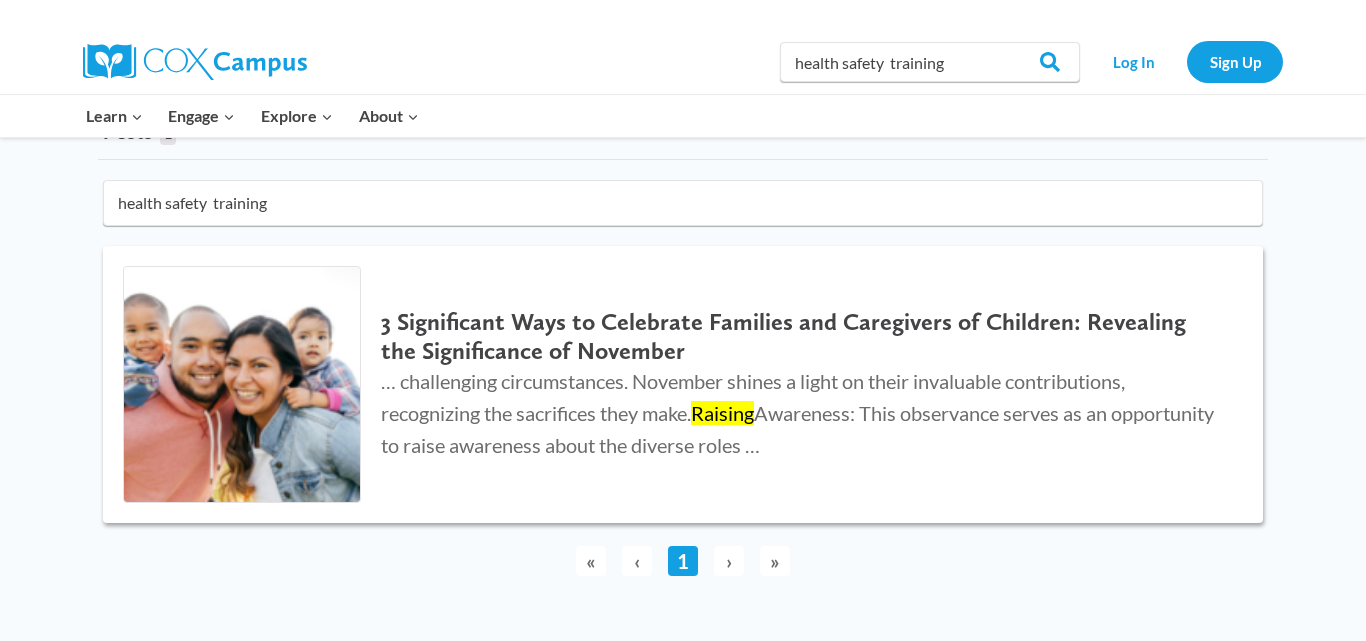 click on "3 Significant Ways to Celebrate Families and Caregivers of Children: Revealing the Significance of November
… challenging circumstances. November shines a light on their invaluable contributions, recognizing the sacrifices they make.
Raising  Awareness: This observance serves as an opportunity to raise awareness about the diverse roles …" at bounding box center (683, 385) 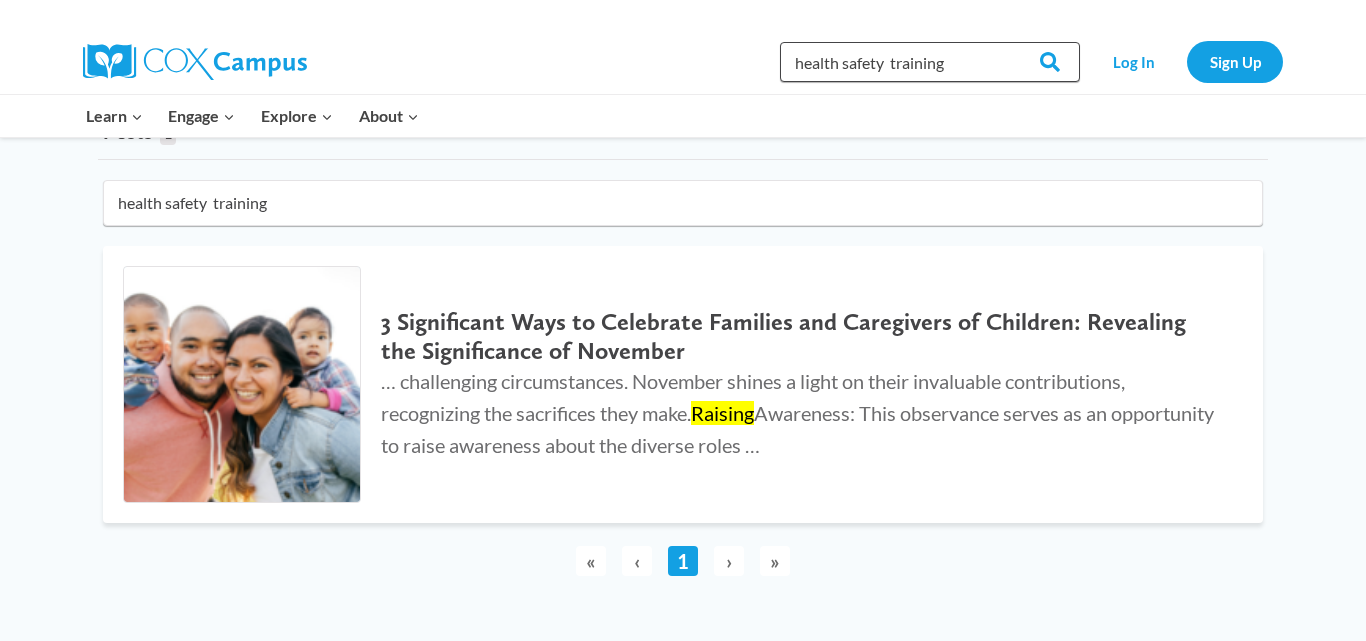 click on "health safety  training" at bounding box center (930, 62) 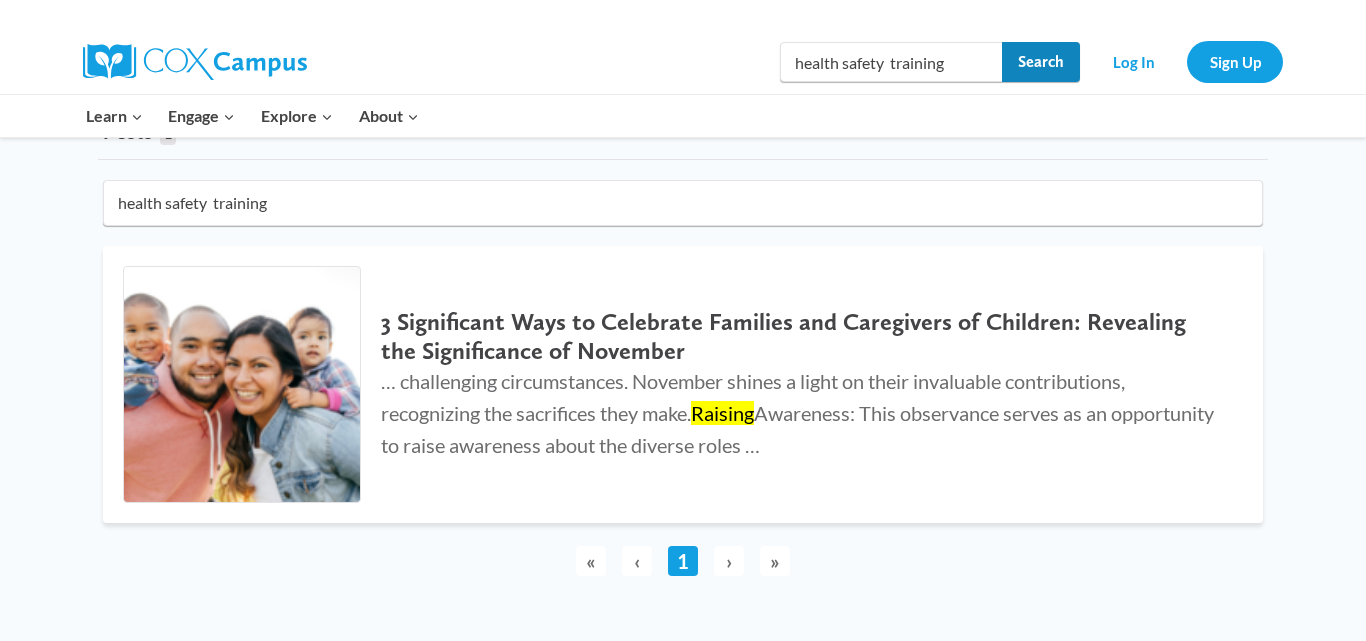 click on "Search" at bounding box center [1041, 62] 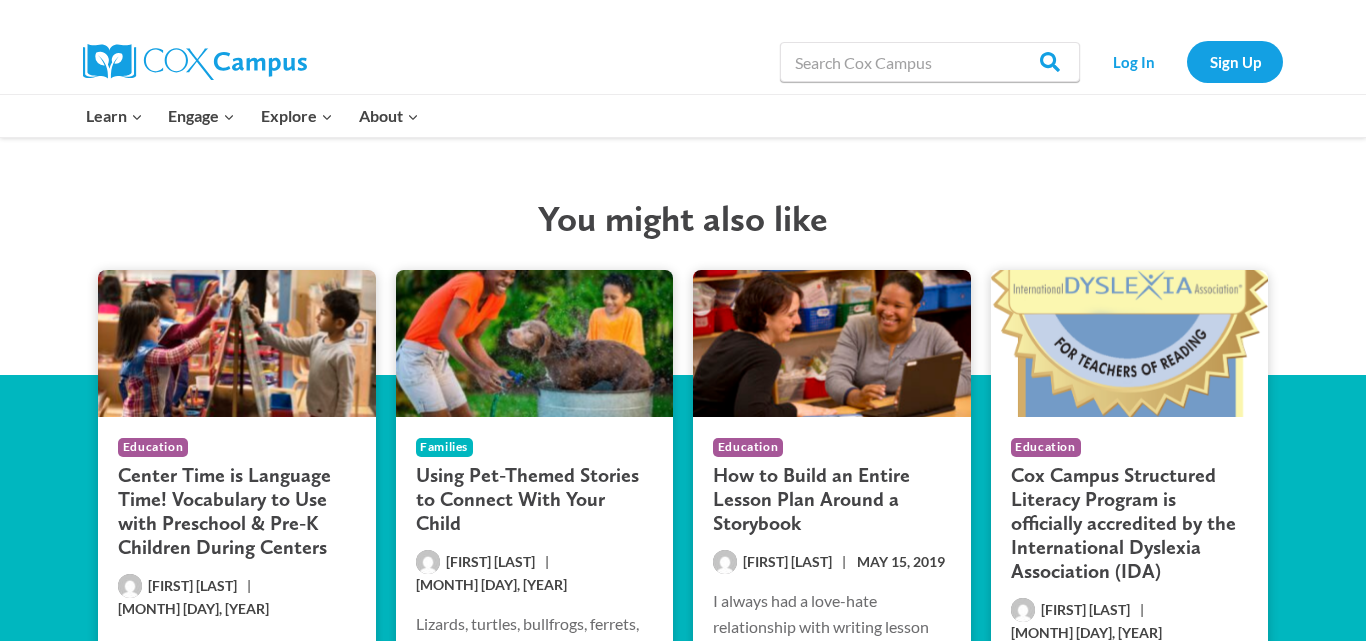 scroll, scrollTop: 6218, scrollLeft: 0, axis: vertical 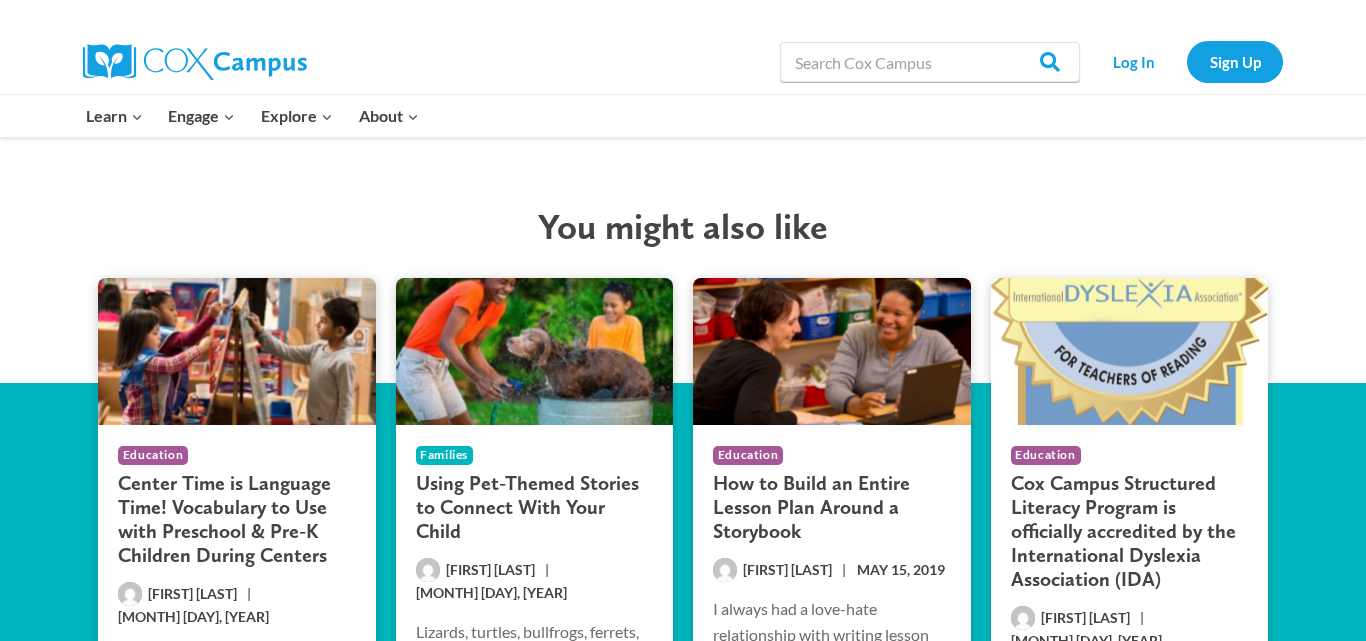 click on "National Caregiver Month, also known as National Family Caregivers Month, is observed every November in the United States. It is a time dedicated to honoring and recognizing the millions of family caregivers who provide crucial support and care to their loved ones, including children. While caregivers of children might not always be the primary focus of this observance, their dedication and contributions are equally deserving of attention and appreciation. In this article, we’ll delve into the significance of National Caregiver Month and how it relates to caregivers of children.
The Significance of National Caregiver Month
Honoring Unsung Heroes:  Family caregivers are often unsung heroes who selflessly devote their time and energy to support their loved ones, often in challenging circumstances. November shines a light on their invaluable contributions, recognizing the sacrifices they make.
Raising Awareness:
Providing Support:
Who?" at bounding box center (683, -2280) 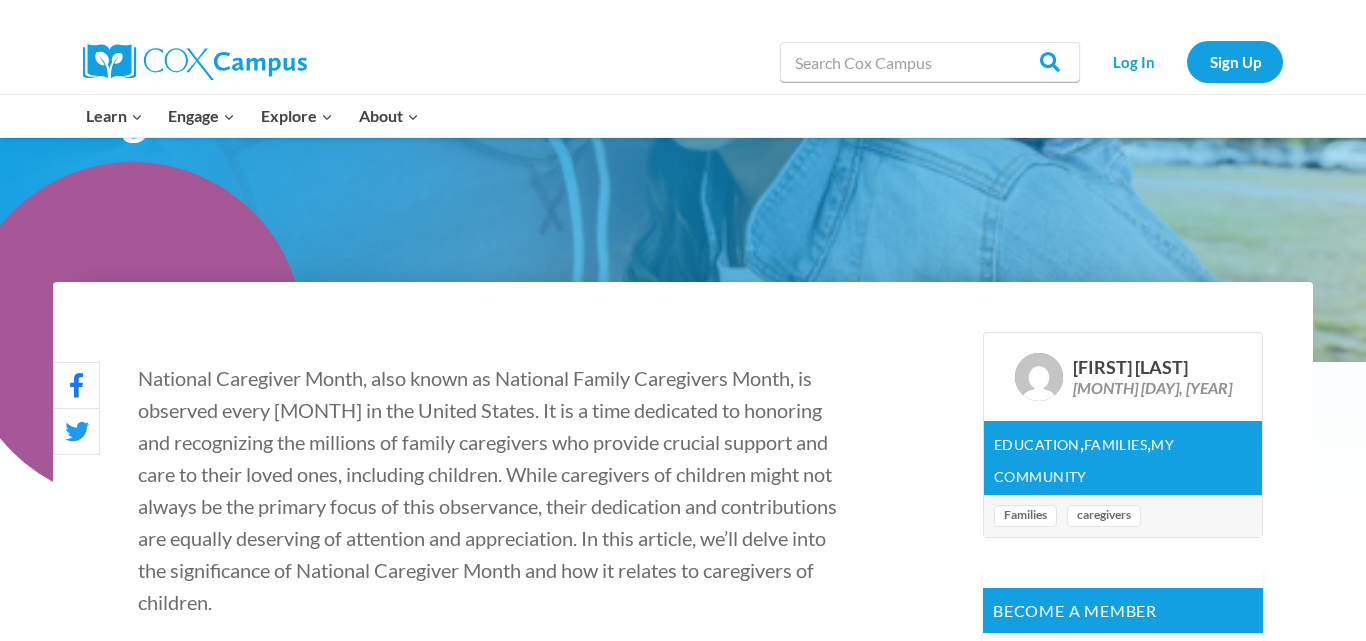scroll, scrollTop: 0, scrollLeft: 0, axis: both 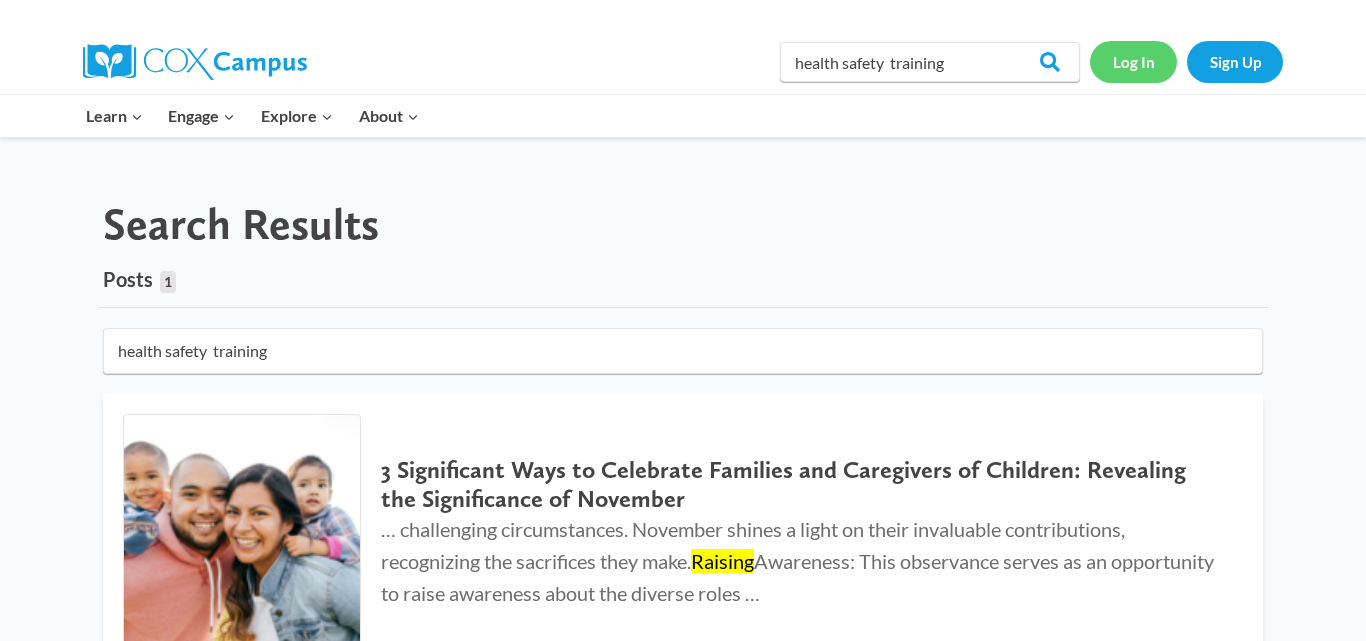 click on "Log In" at bounding box center (1133, 61) 